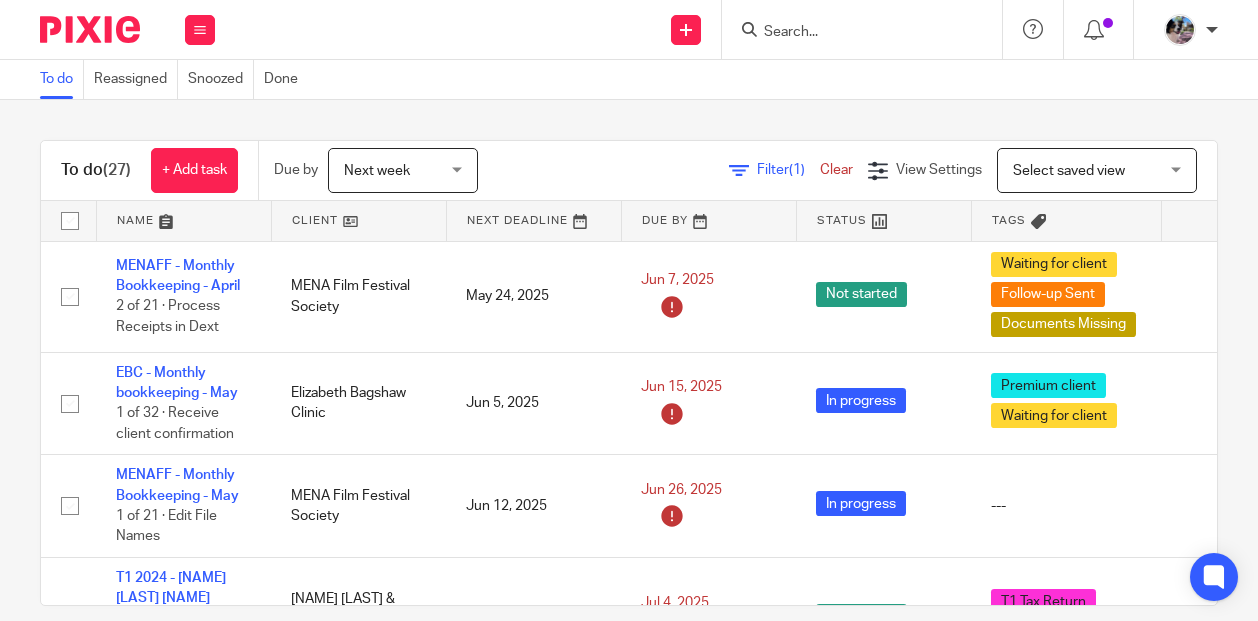 scroll, scrollTop: 0, scrollLeft: 0, axis: both 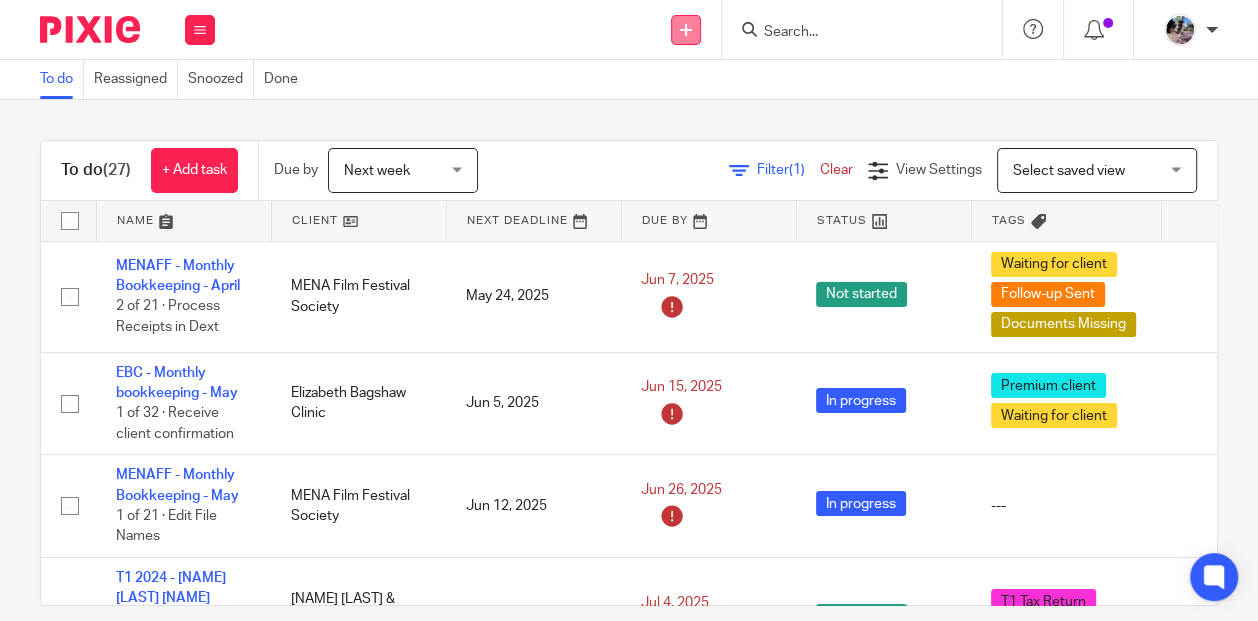 click at bounding box center (686, 30) 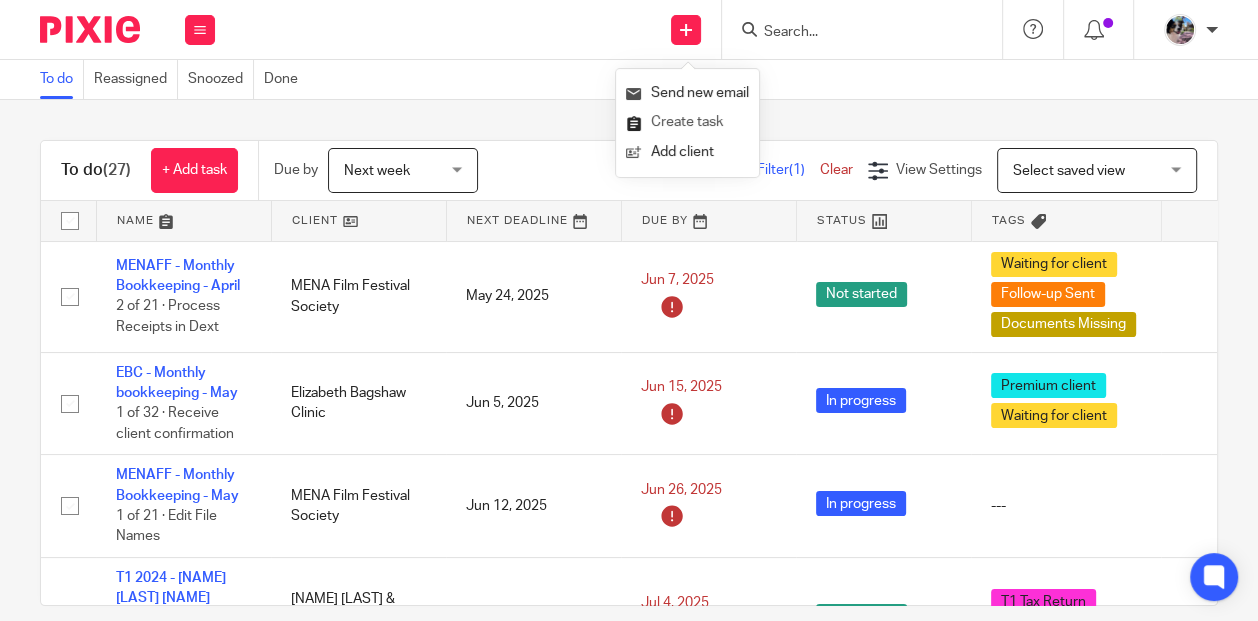 click on "Create task" at bounding box center (687, 122) 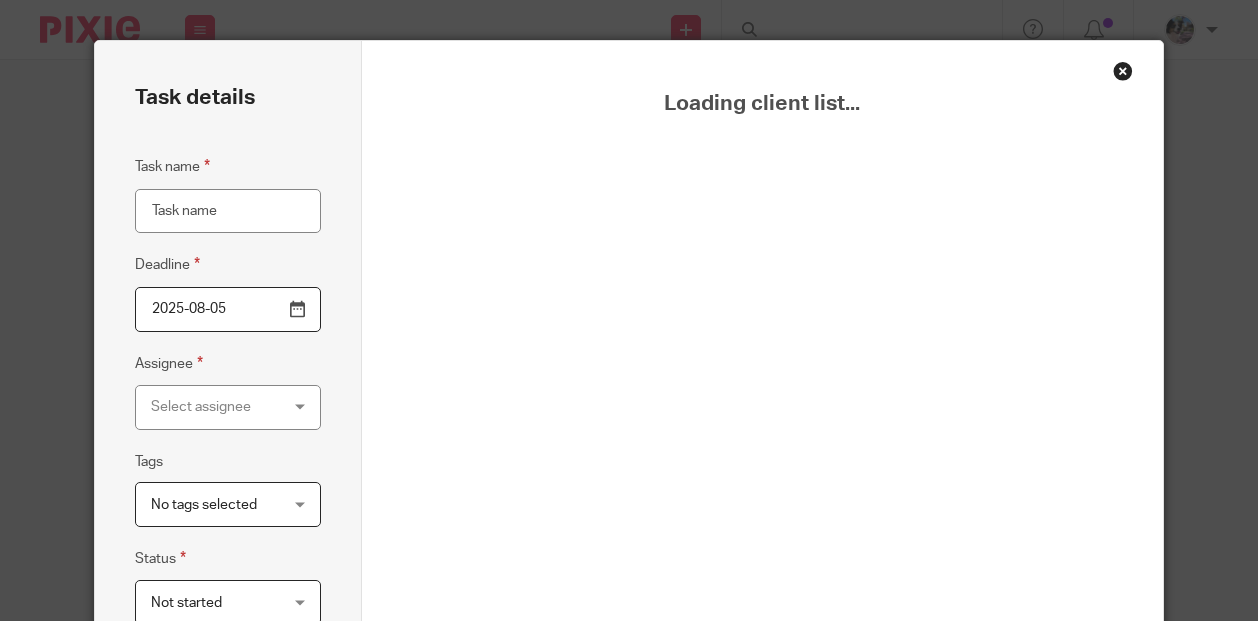 scroll, scrollTop: 0, scrollLeft: 0, axis: both 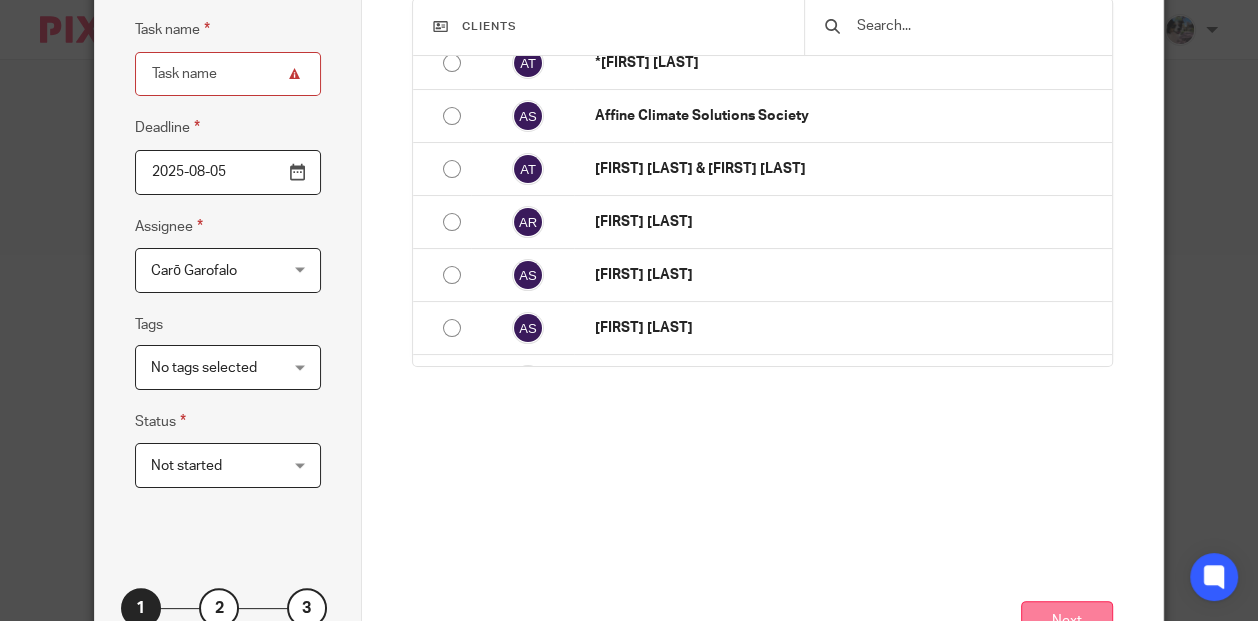 click on "Next" at bounding box center (1067, 622) 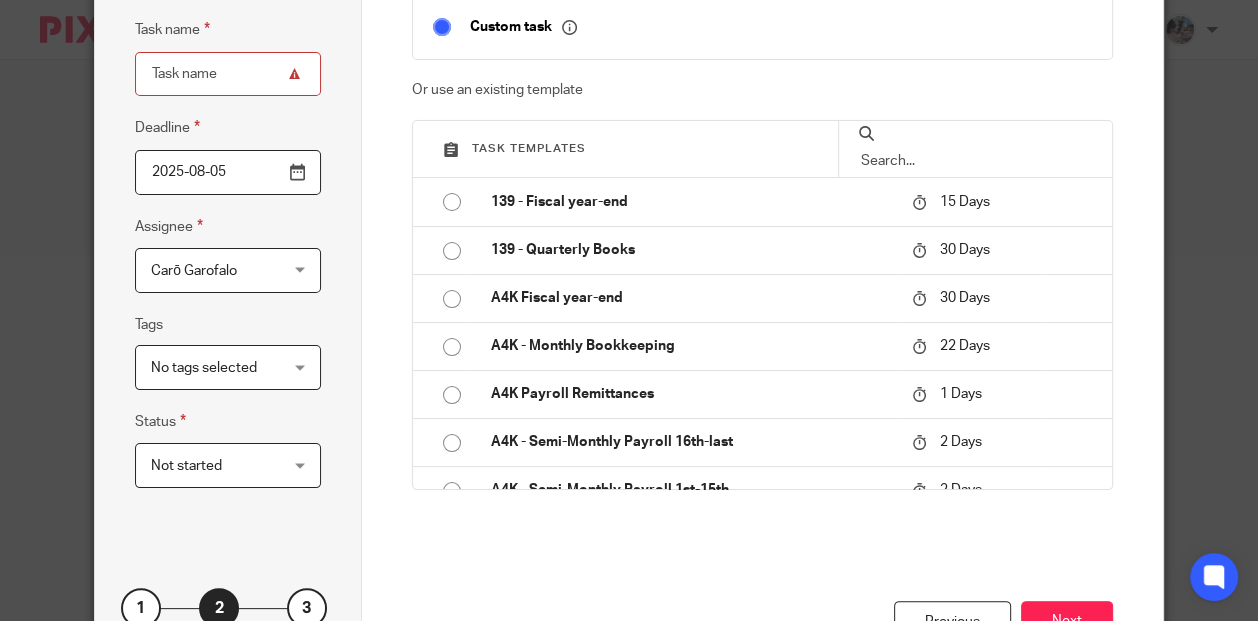 click at bounding box center [975, 161] 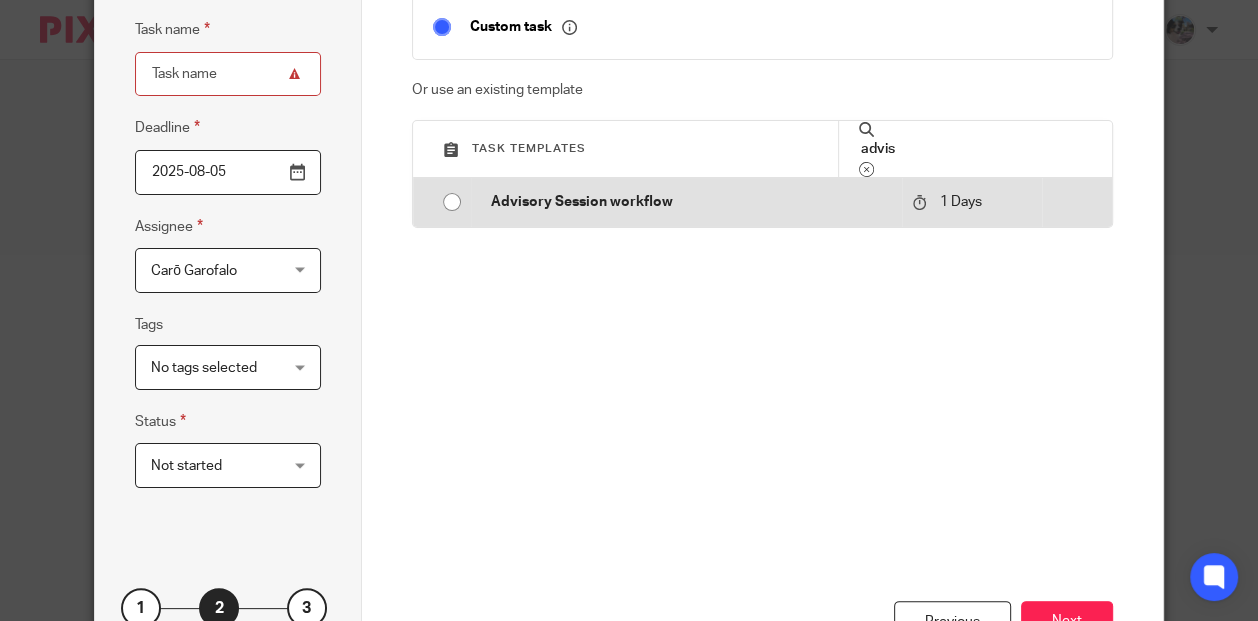 type on "advis" 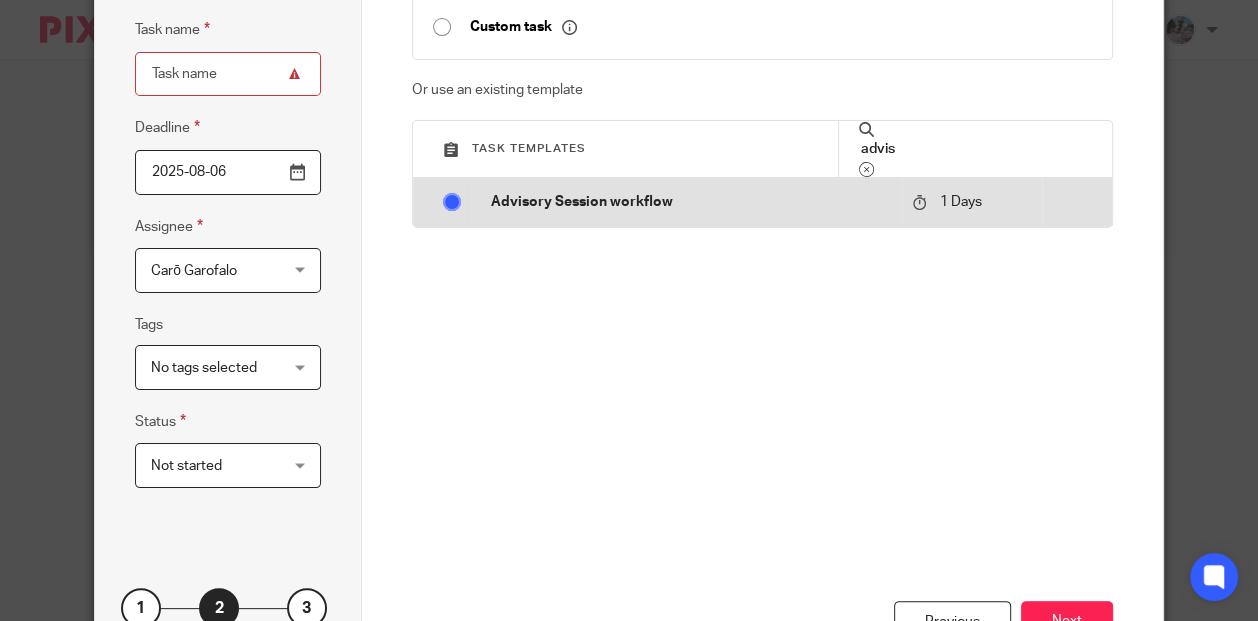 type on "Advisory Session workflow" 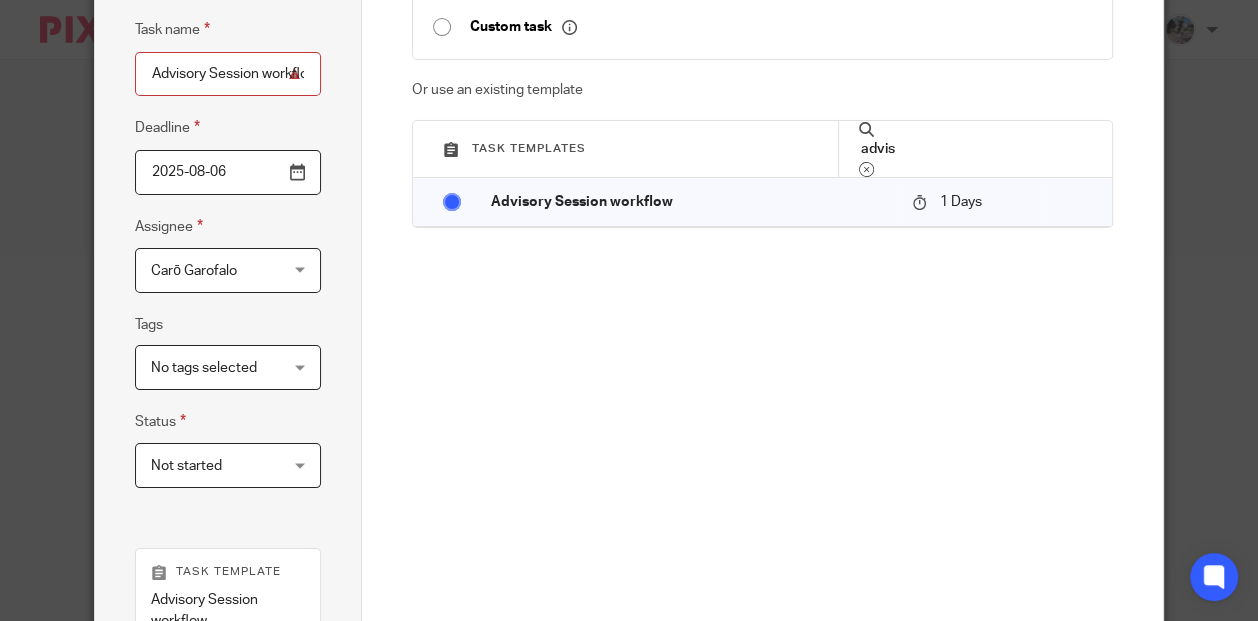 click on "Advisory Session workflow" at bounding box center (228, 74) 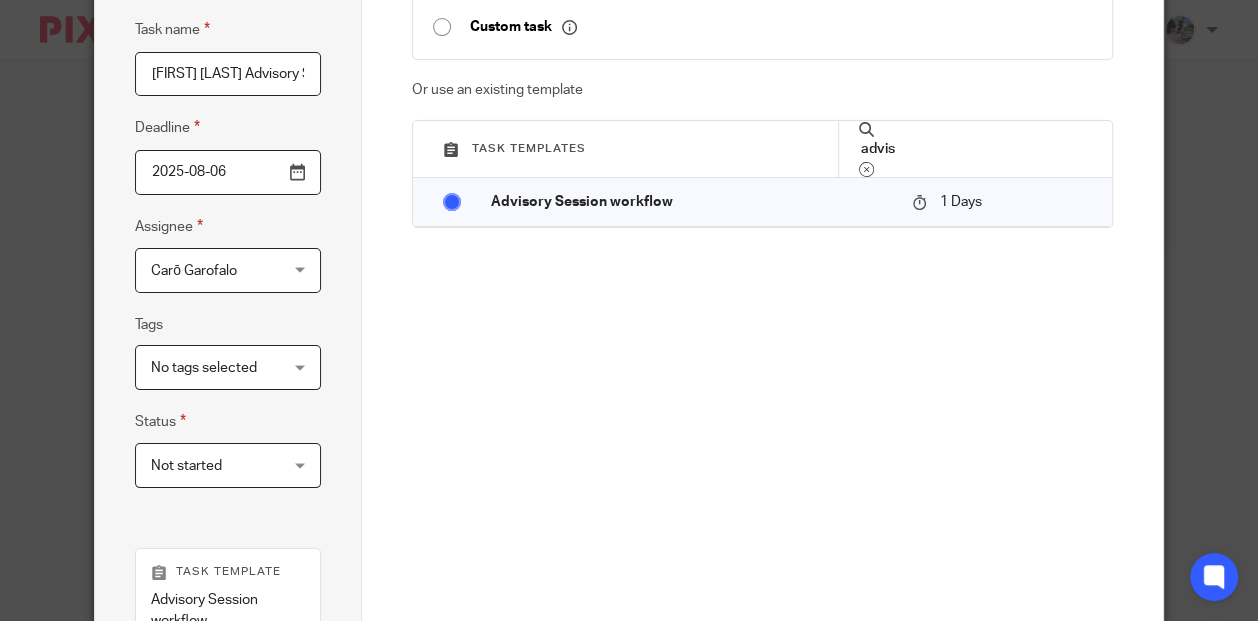 click on "Lauren Sundstrom Advisory Session workflow" at bounding box center [228, 74] 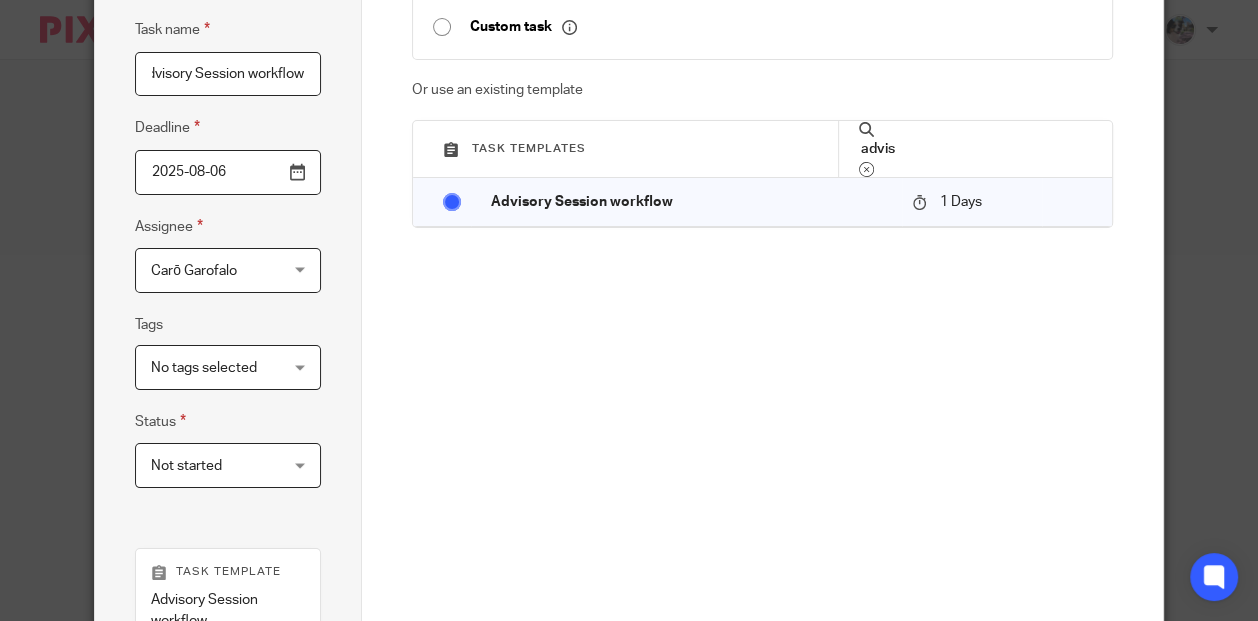 click on "Lauren Sundstrom Advisory Session workflow" at bounding box center [228, 74] 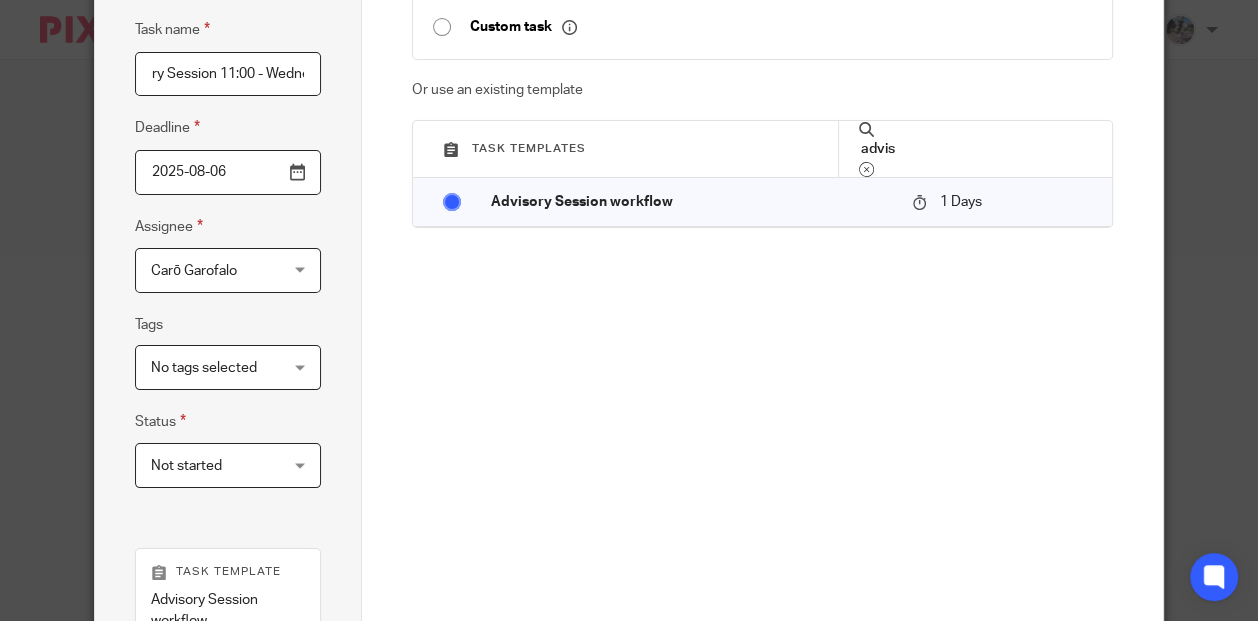 scroll, scrollTop: 0, scrollLeft: 306, axis: horizontal 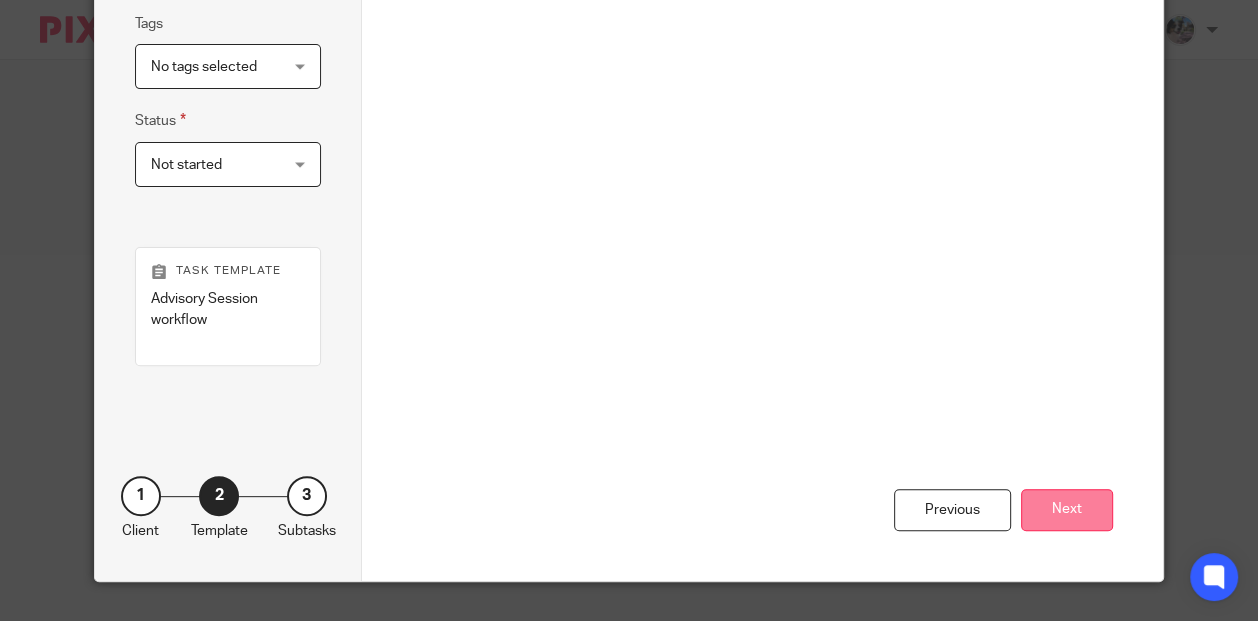 type on "Lauren Sundstrom Advisory Session 11:00 - Wednesday, 27 August 2025" 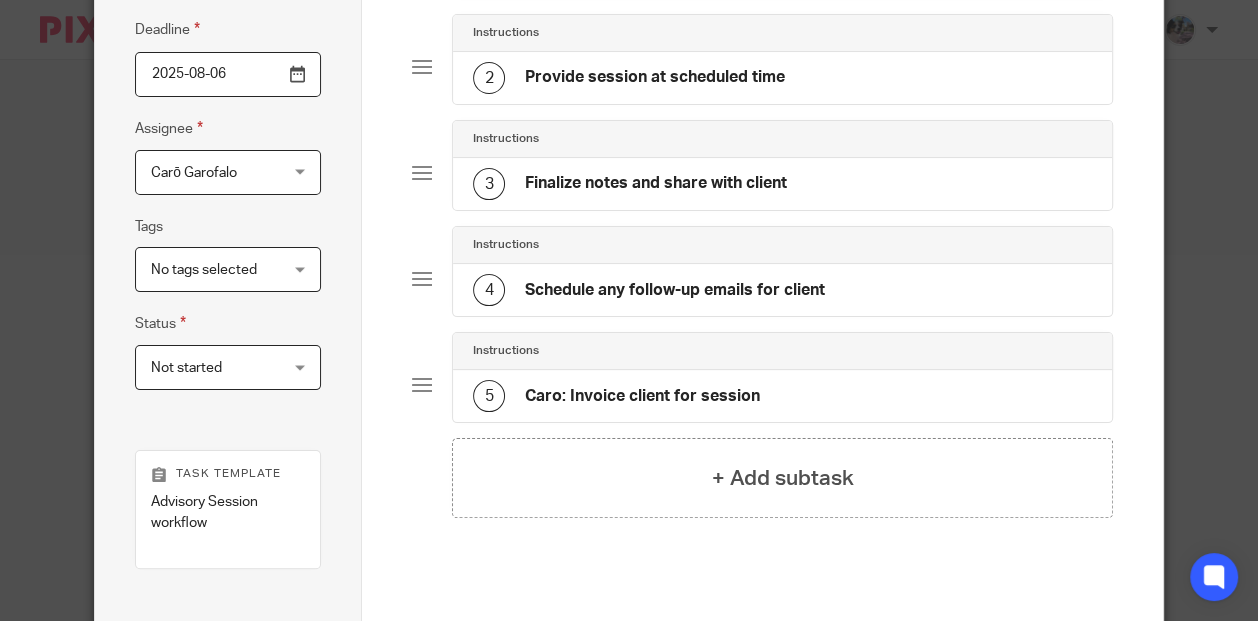 scroll, scrollTop: 226, scrollLeft: 0, axis: vertical 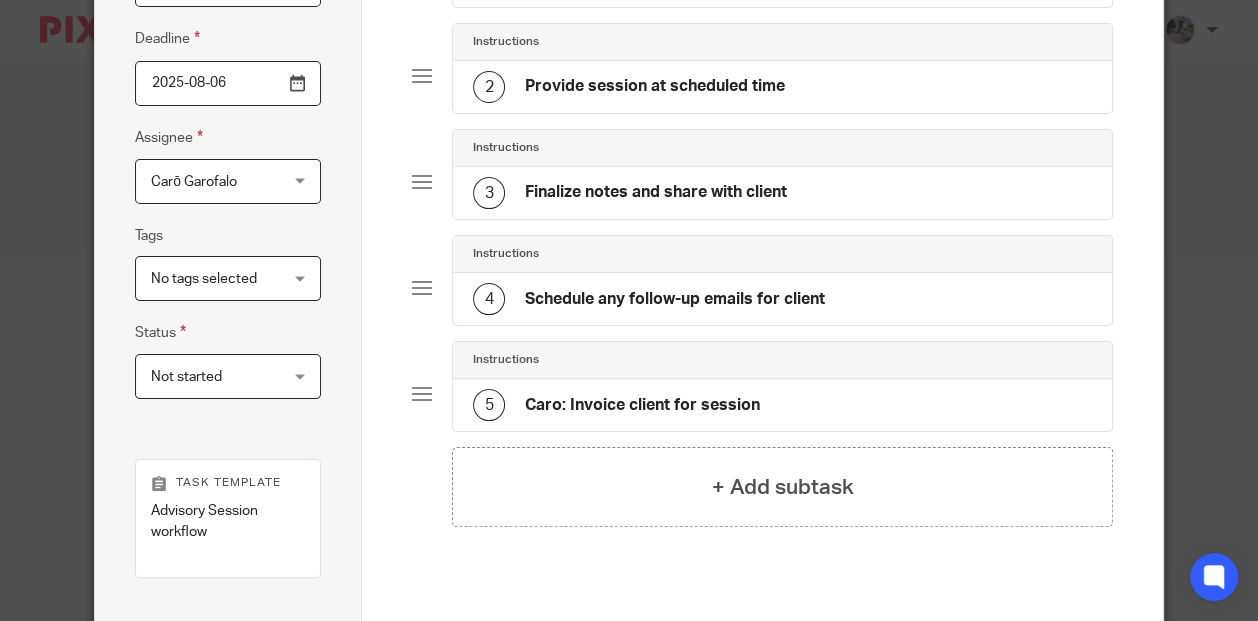 click on "Carō Garofalo
Carō Garofalo" at bounding box center (228, 181) 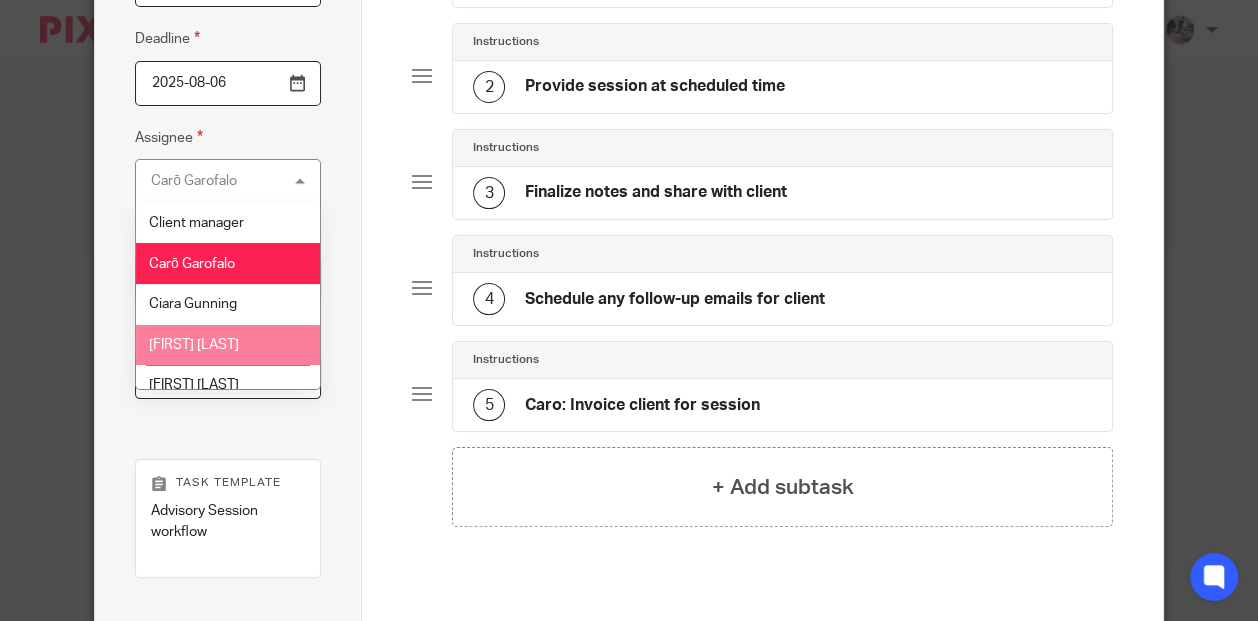 click on "Gillian Cofsky" at bounding box center (194, 345) 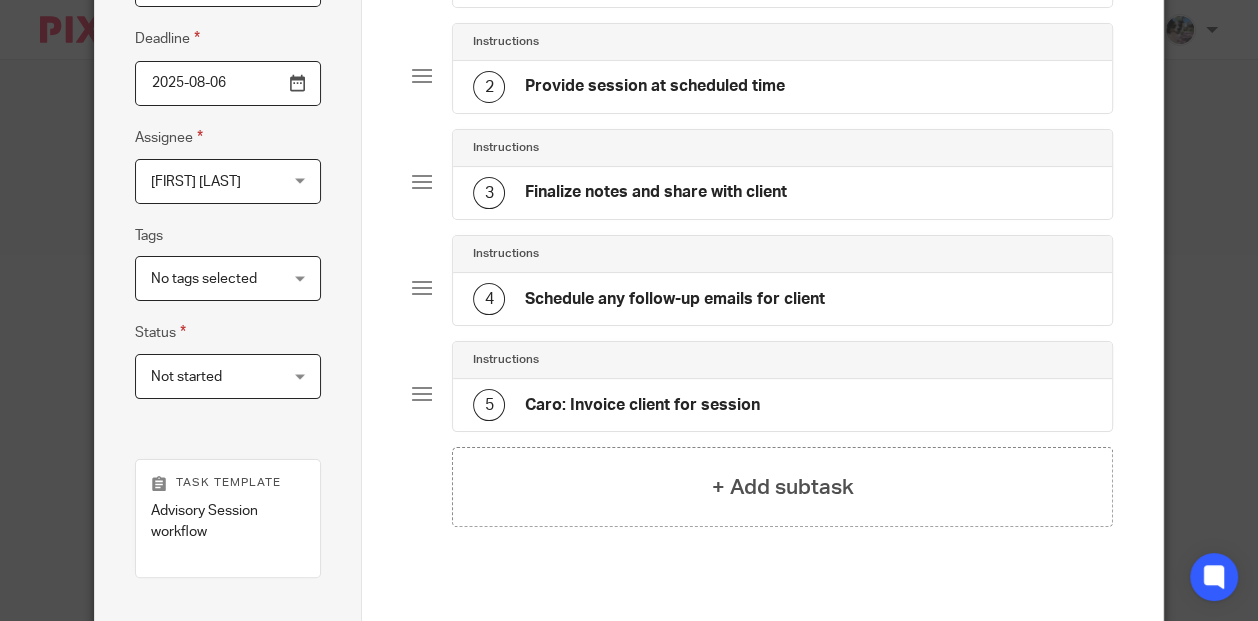 click on "Instructions" at bounding box center [782, 360] 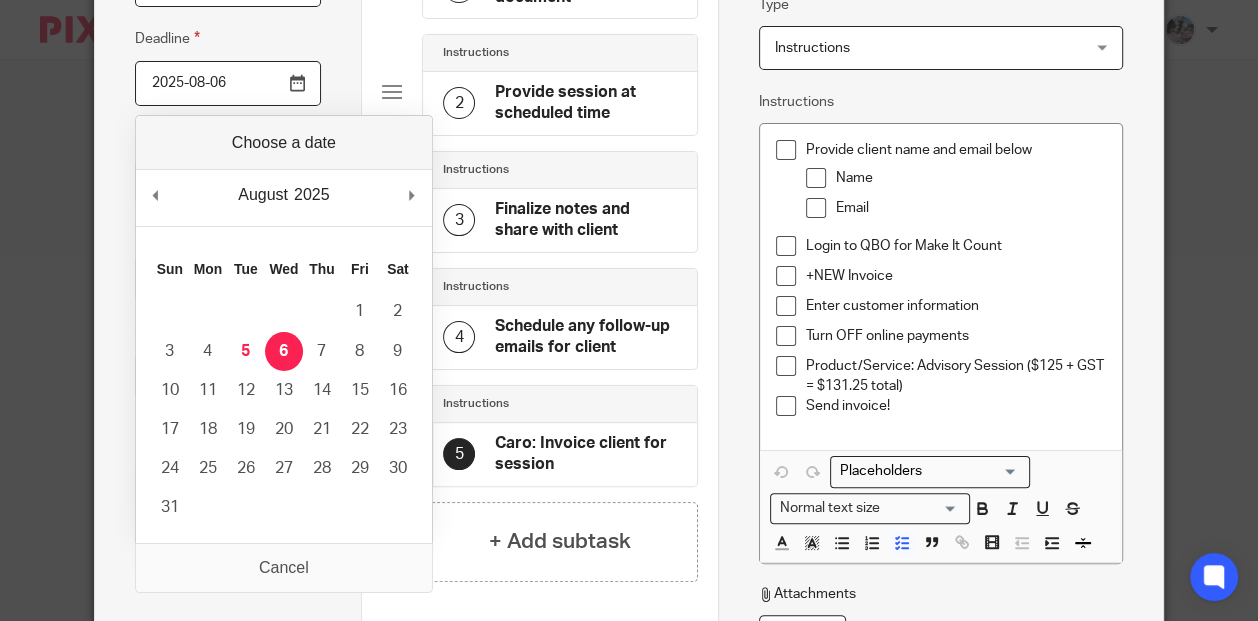 click on "2025-08-06" at bounding box center (228, 83) 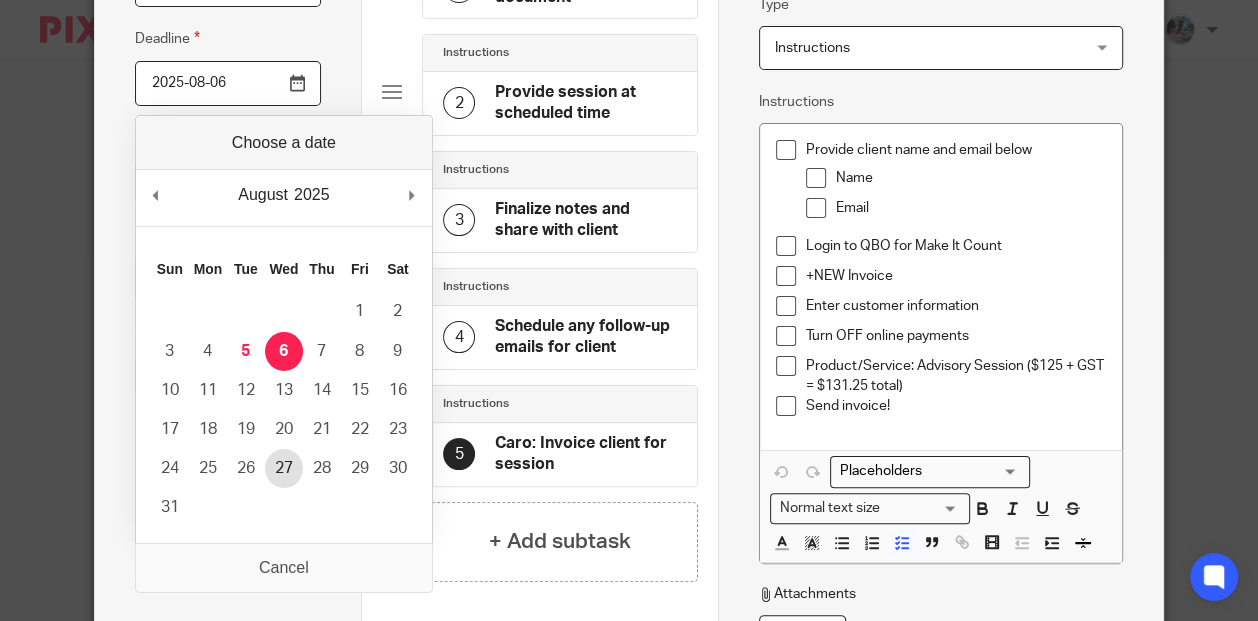 type on "2025-08-27" 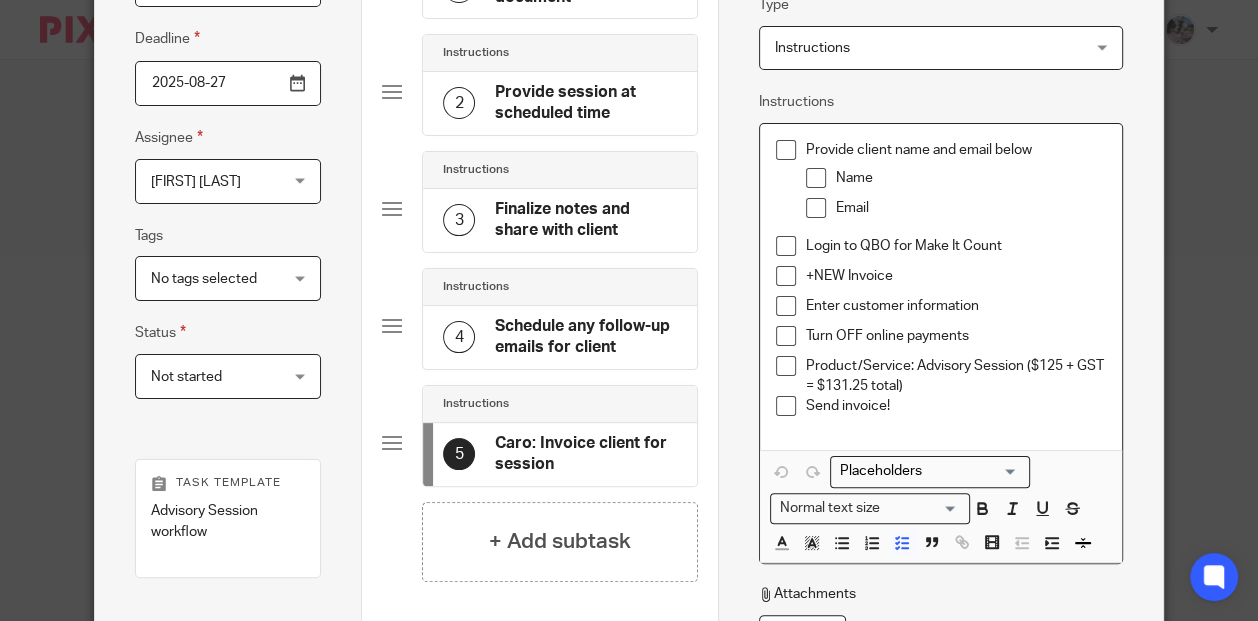 click on "Name" at bounding box center (971, 178) 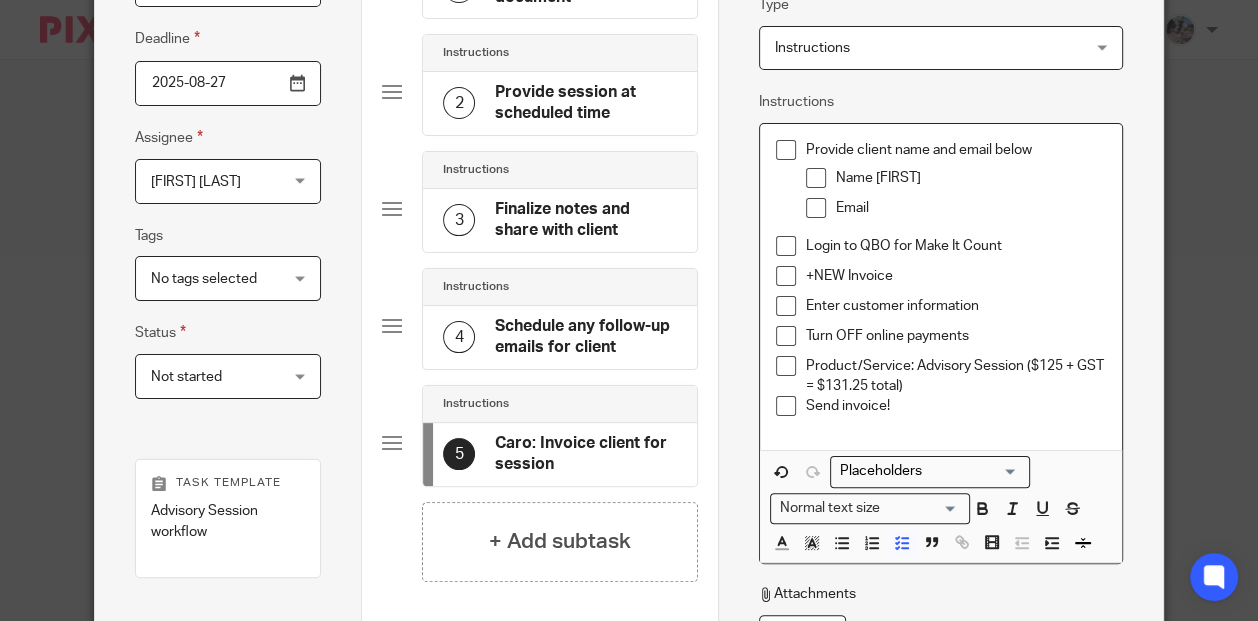 click on "Email" at bounding box center [971, 208] 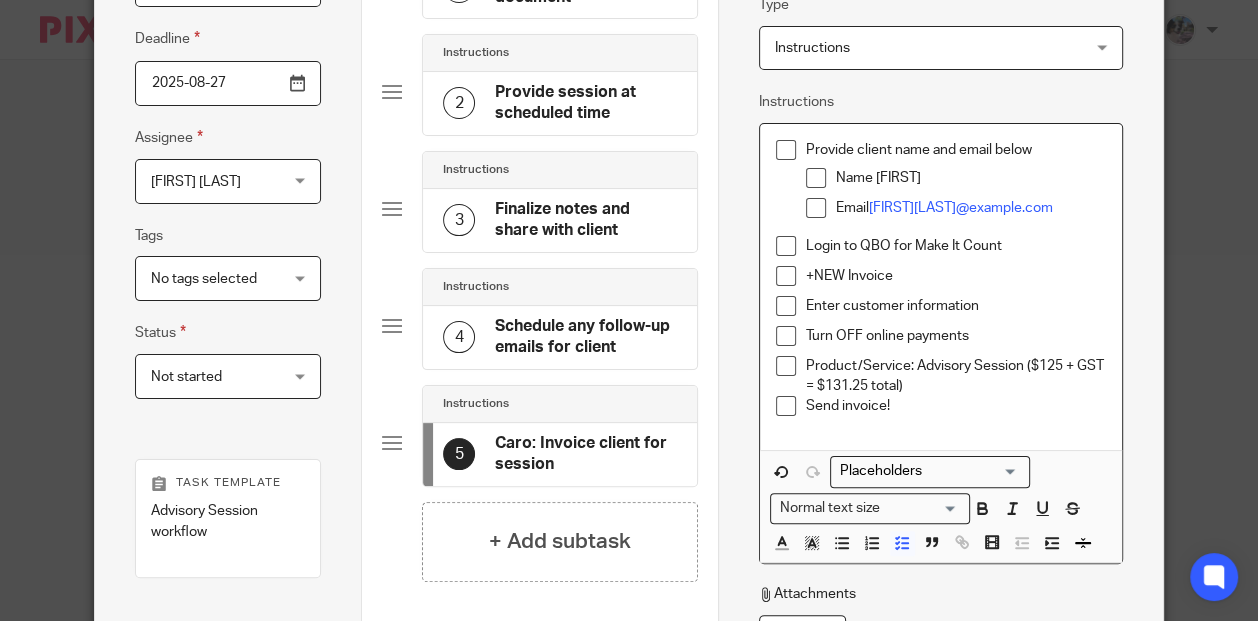 click on "Name Lauren" at bounding box center (971, 178) 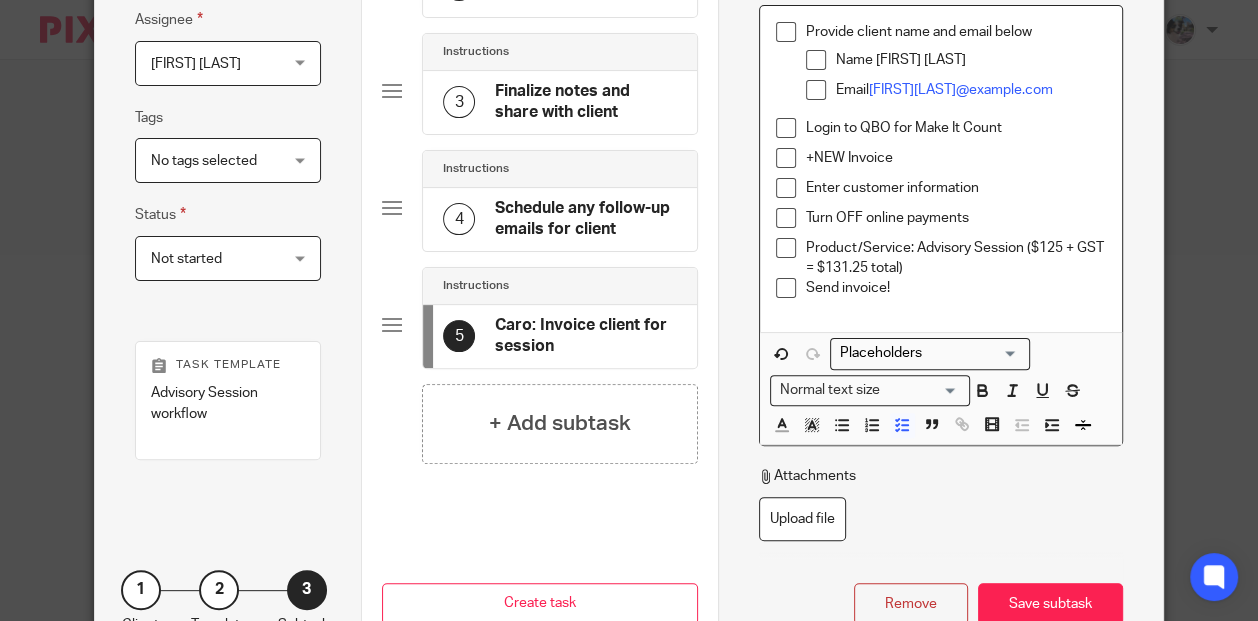 scroll, scrollTop: 438, scrollLeft: 0, axis: vertical 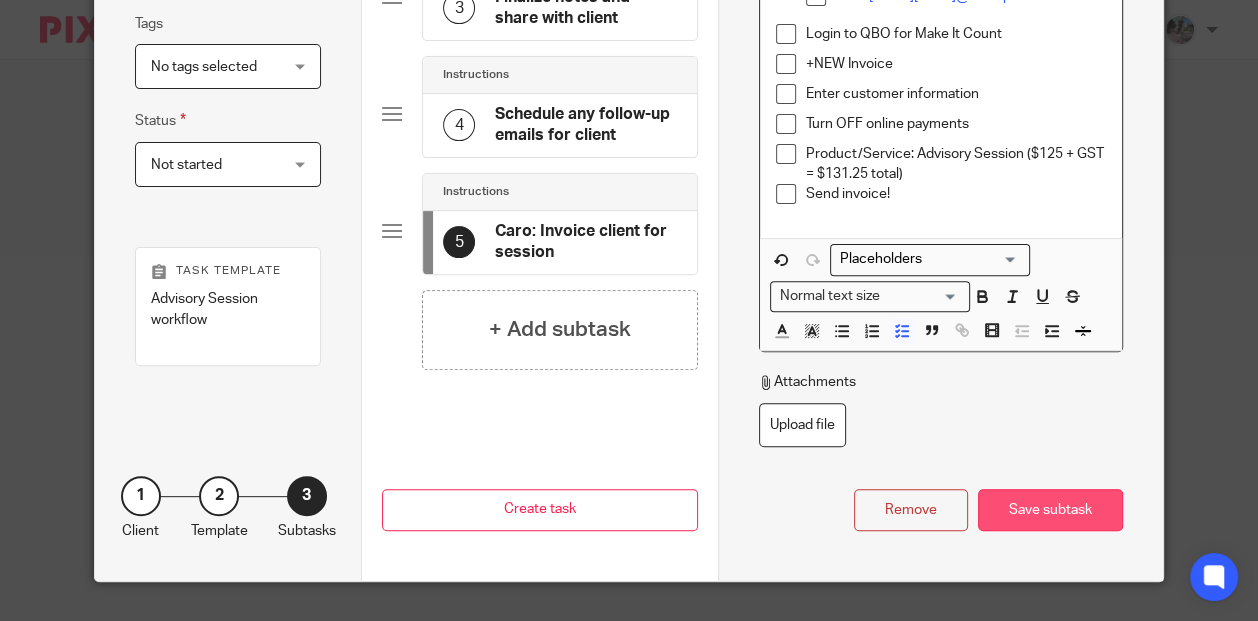 click on "Save subtask" at bounding box center [1050, 510] 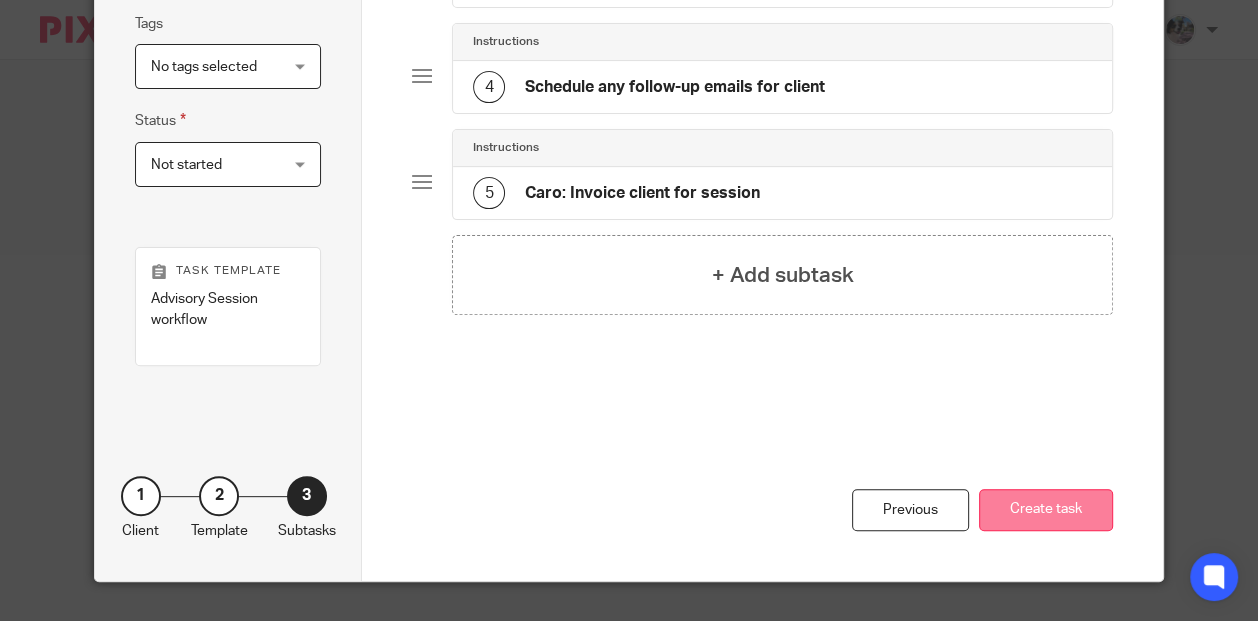 click on "Create task" at bounding box center [1046, 510] 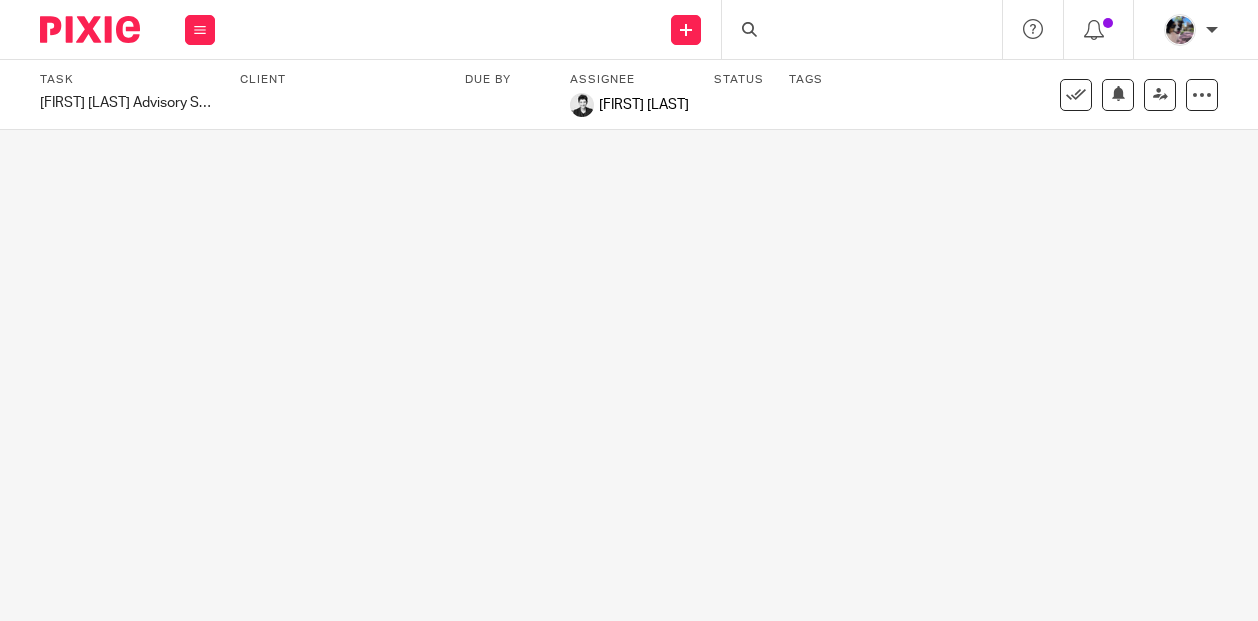 scroll, scrollTop: 0, scrollLeft: 0, axis: both 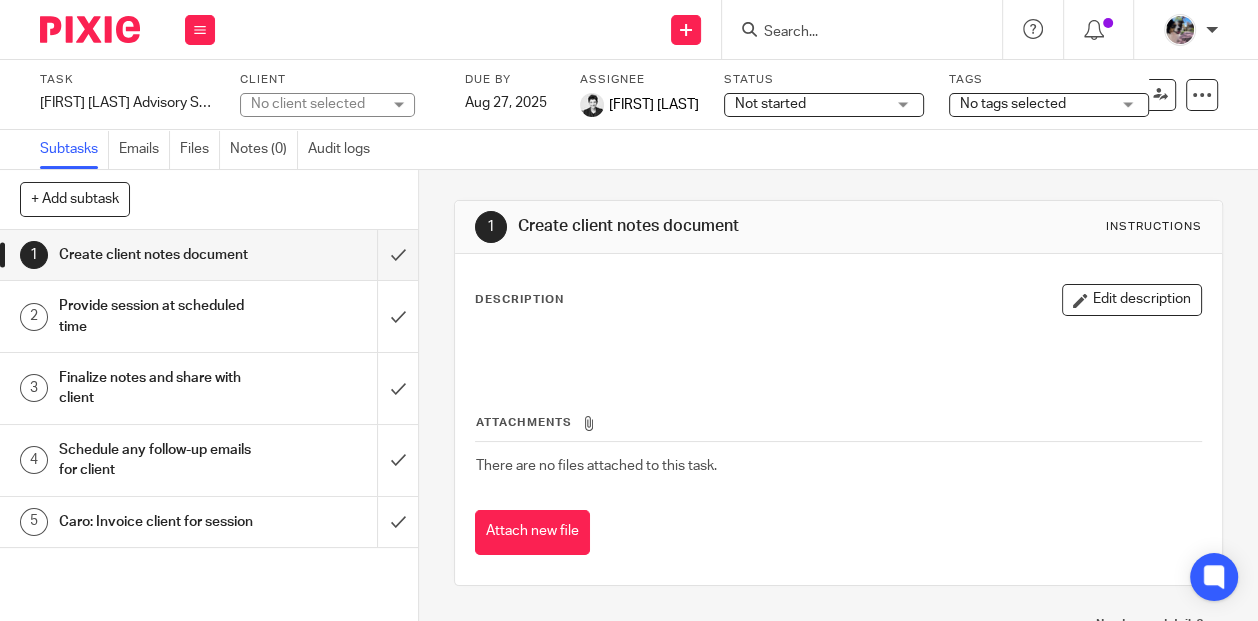 click at bounding box center (852, 33) 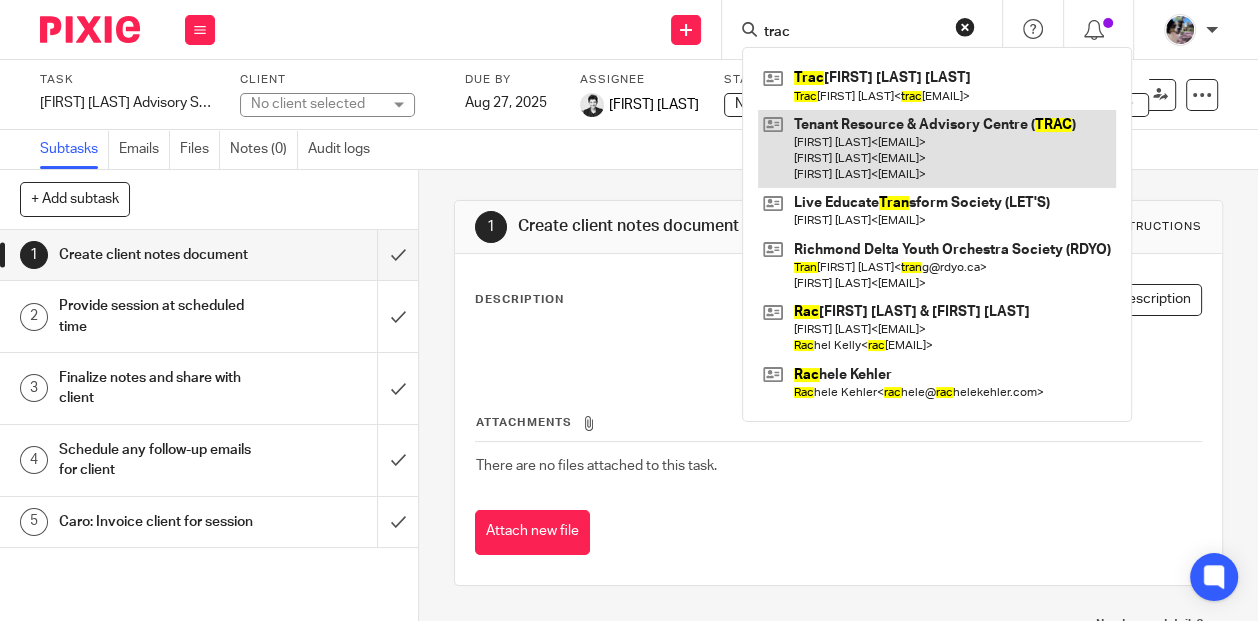 type on "trac" 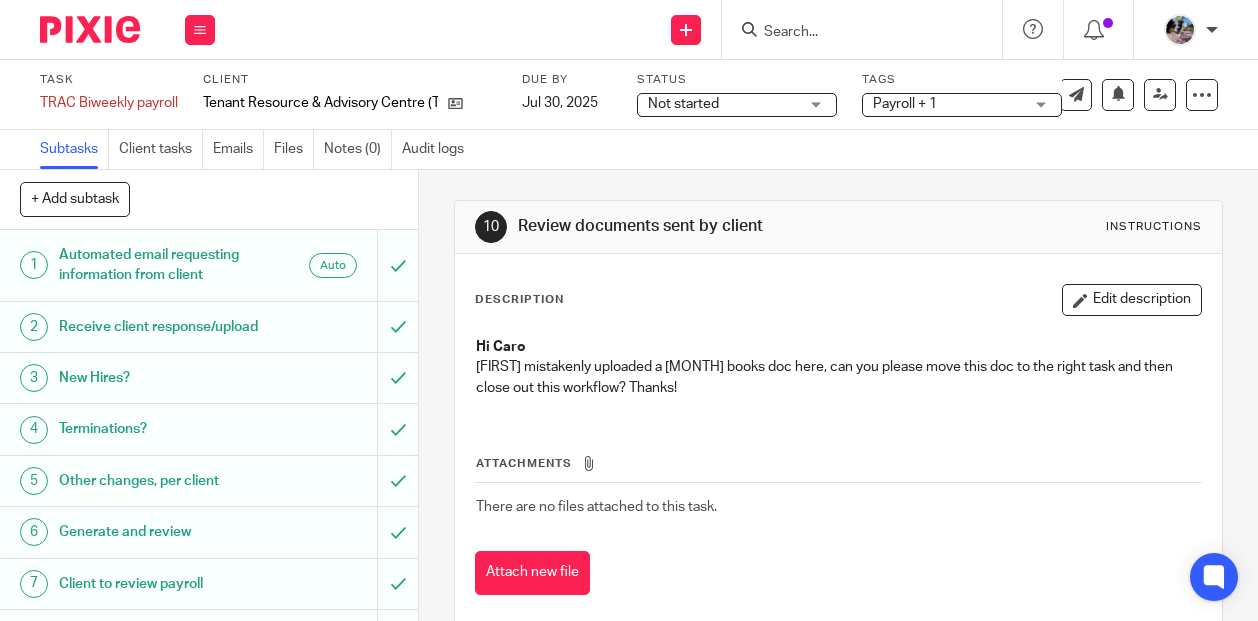 scroll, scrollTop: 0, scrollLeft: 0, axis: both 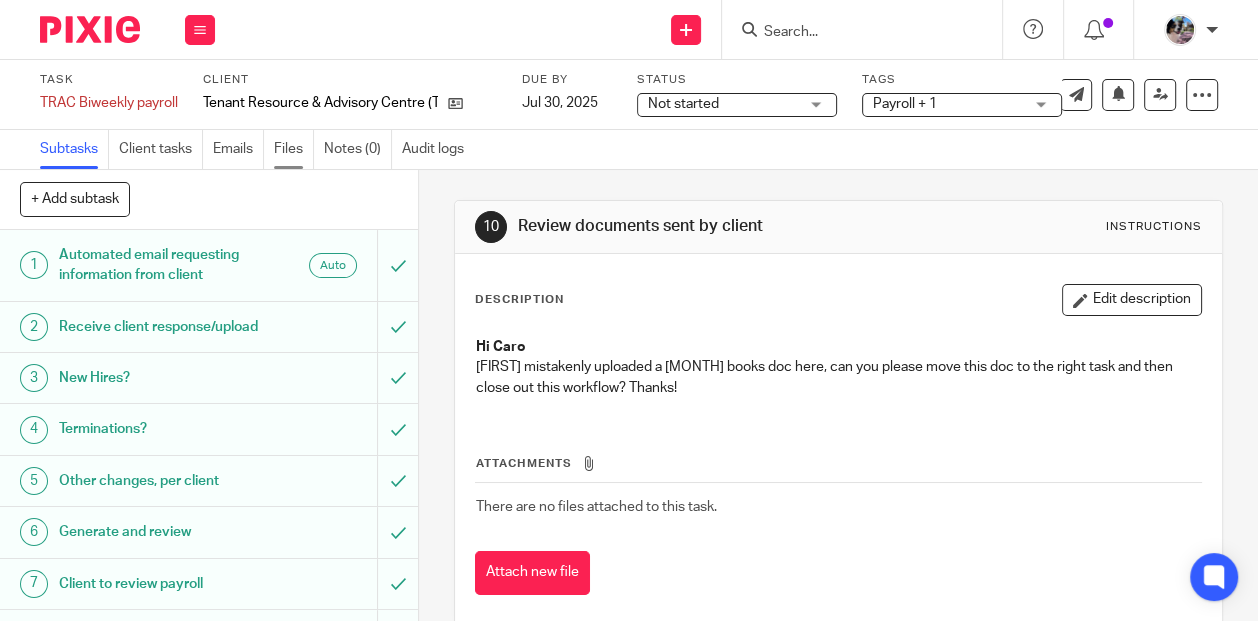 click on "Files" at bounding box center [294, 149] 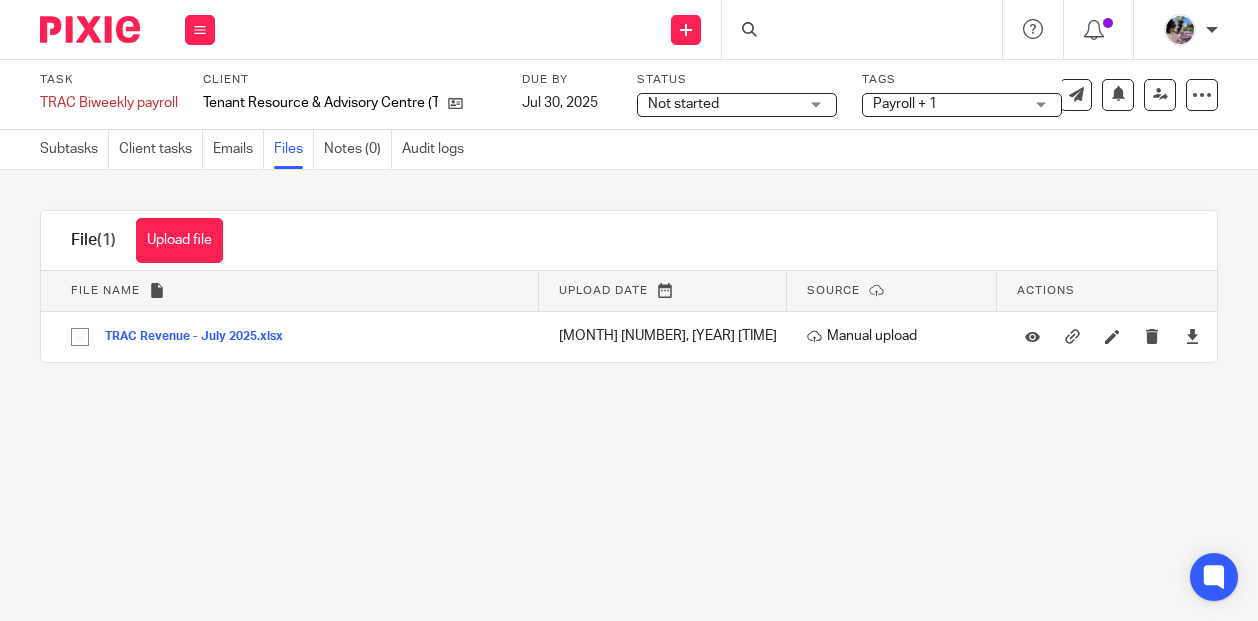 scroll, scrollTop: 0, scrollLeft: 0, axis: both 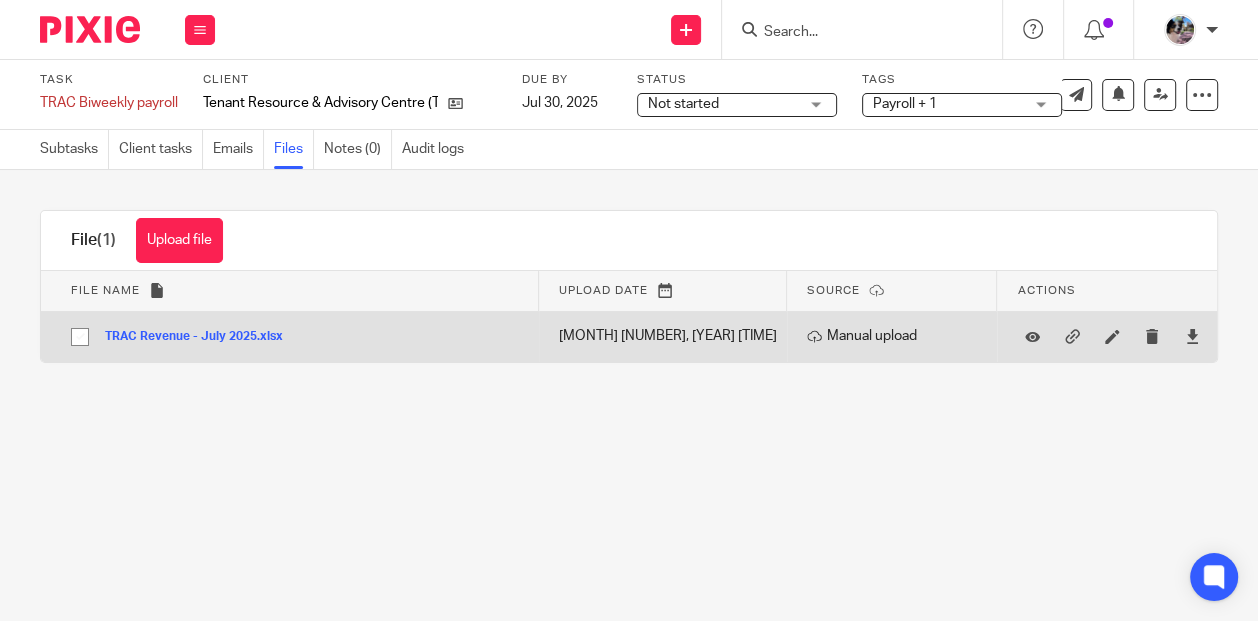 click at bounding box center [1192, 337] 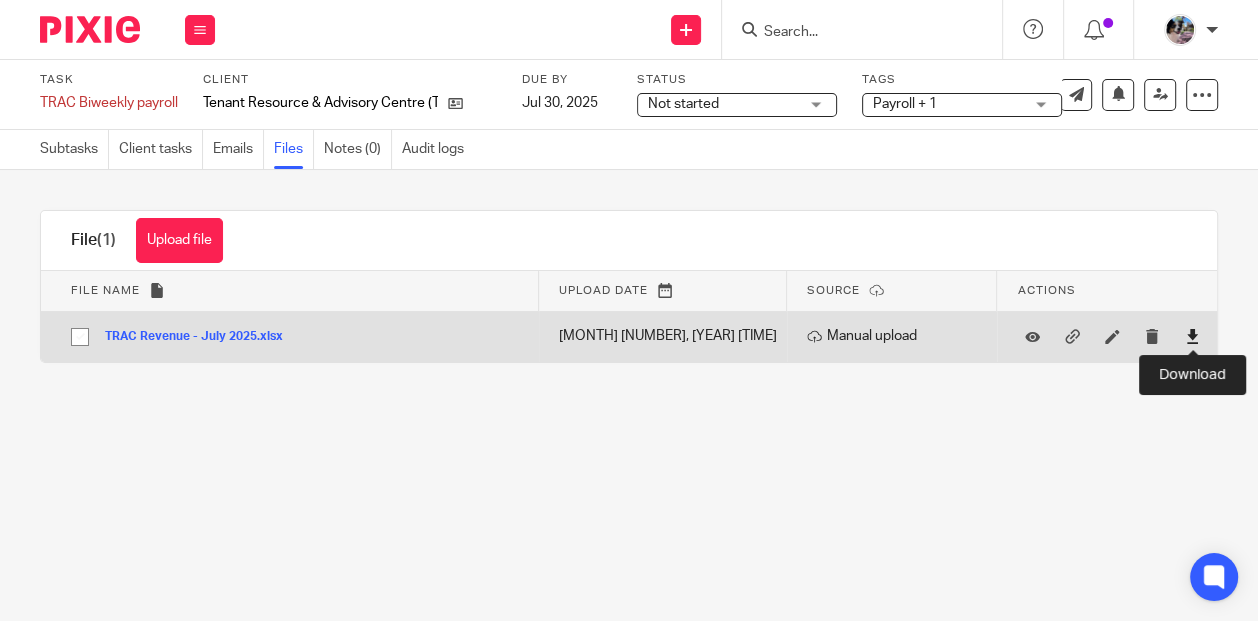 click at bounding box center [1192, 336] 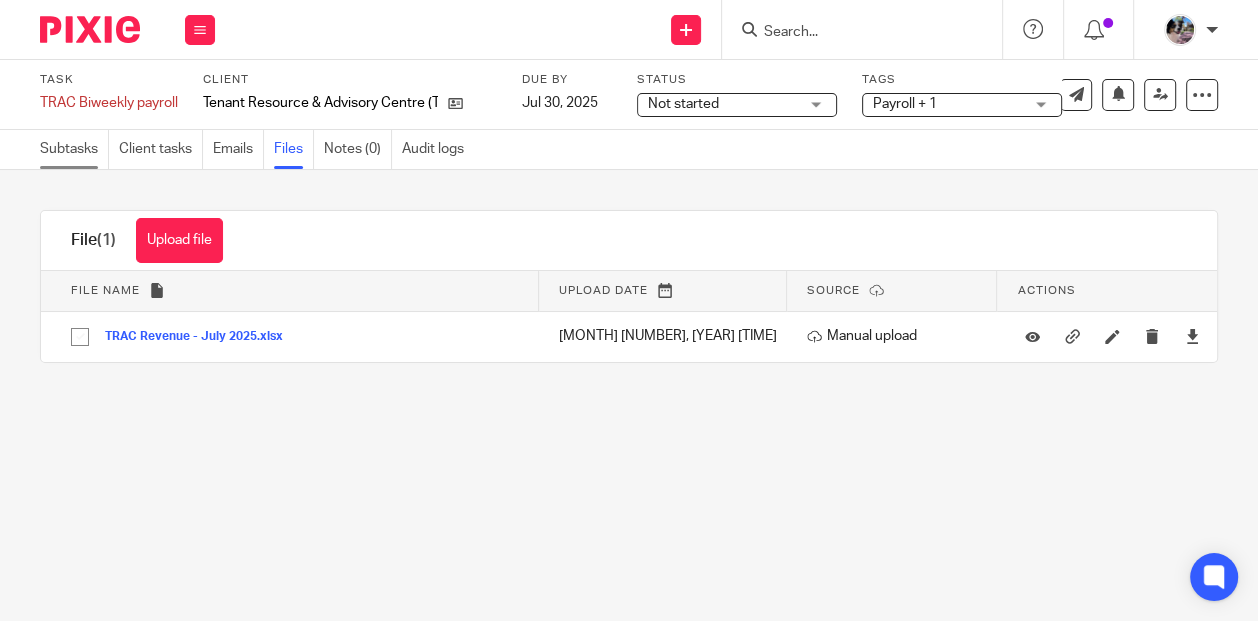 click on "Subtasks" at bounding box center [74, 149] 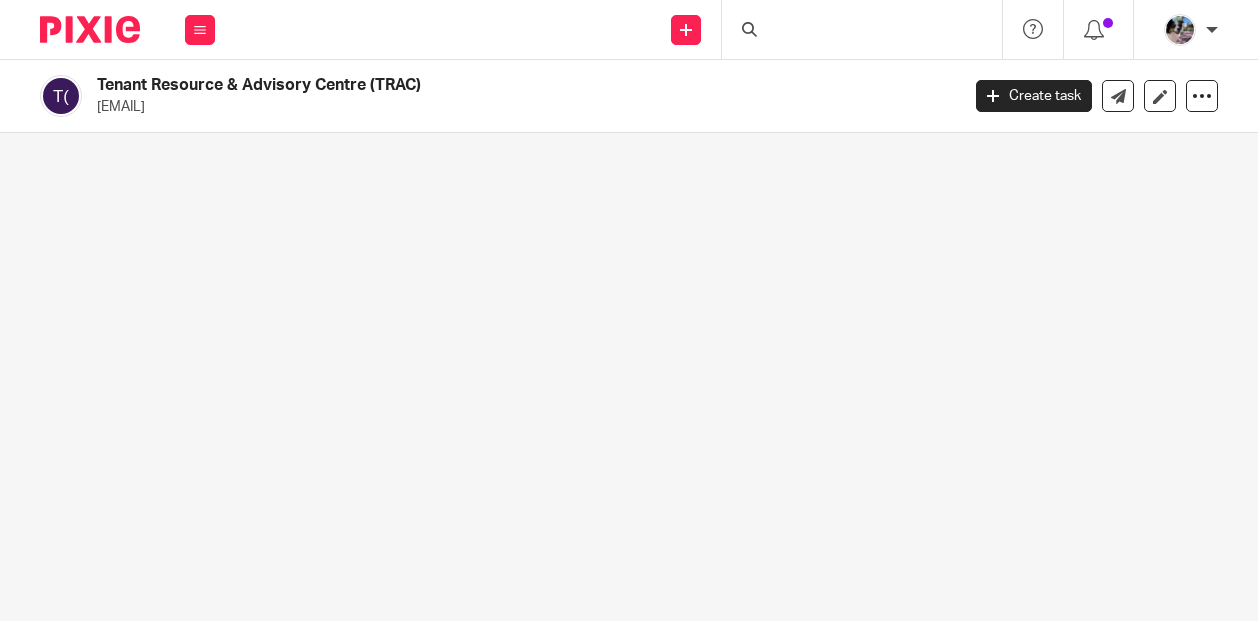 scroll, scrollTop: 0, scrollLeft: 0, axis: both 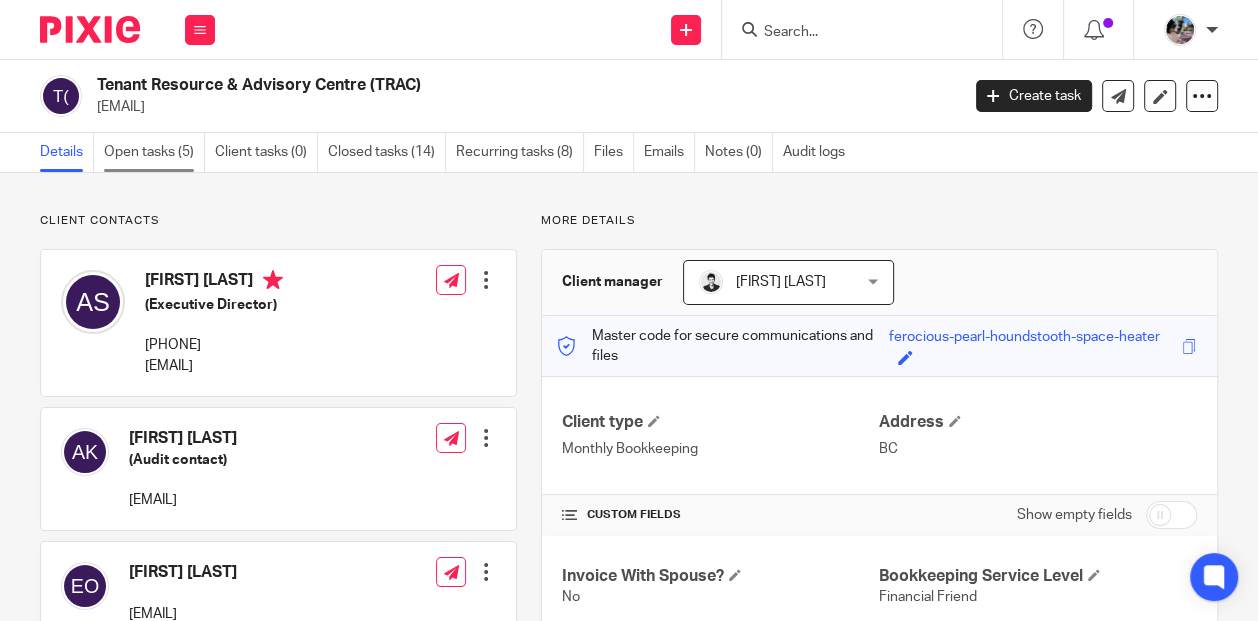 click on "Open tasks (5)" at bounding box center (154, 152) 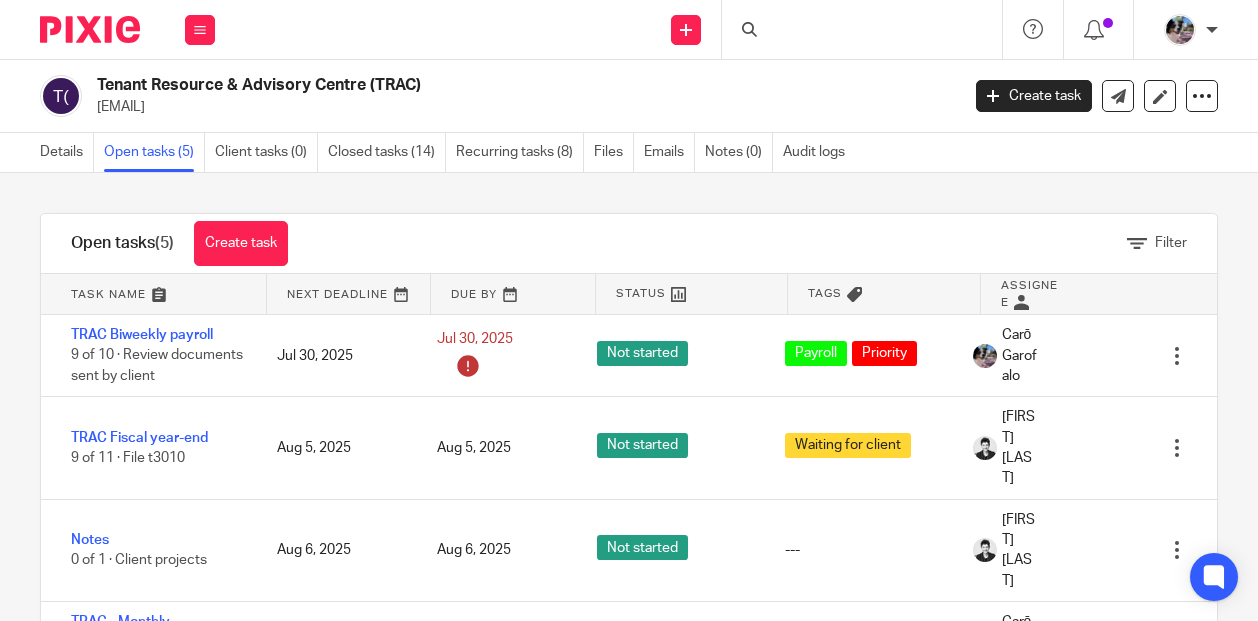scroll, scrollTop: 0, scrollLeft: 0, axis: both 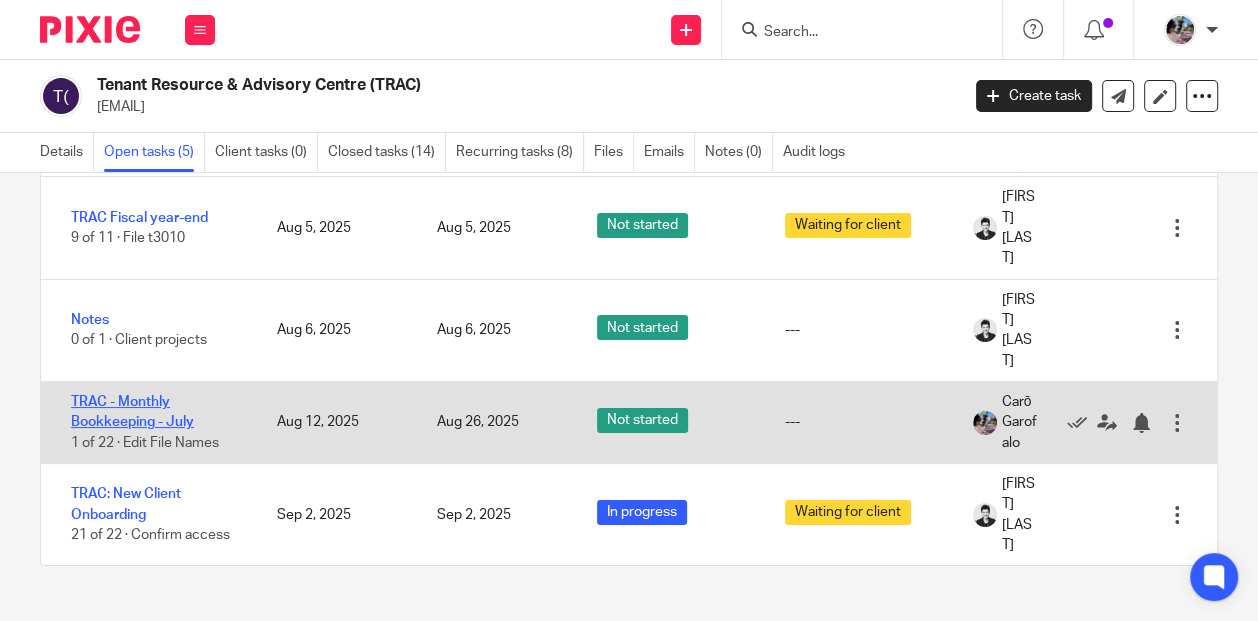 click on "TRAC - Monthly Bookkeeping - July" at bounding box center (132, 412) 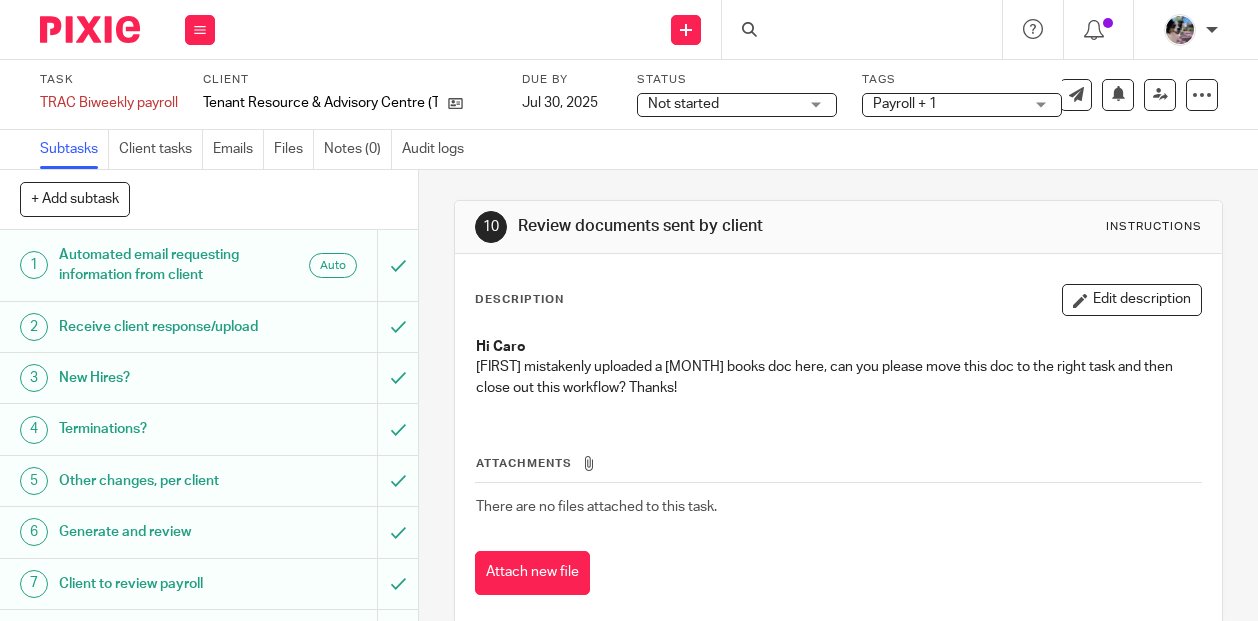 scroll, scrollTop: 0, scrollLeft: 0, axis: both 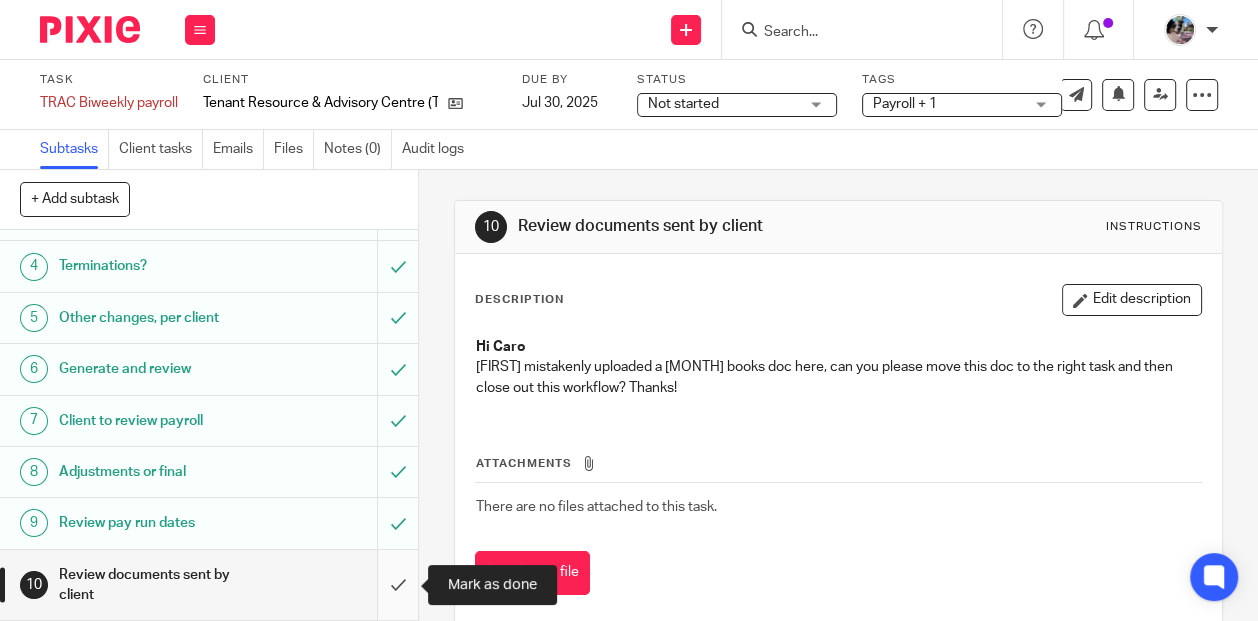 click at bounding box center (209, 585) 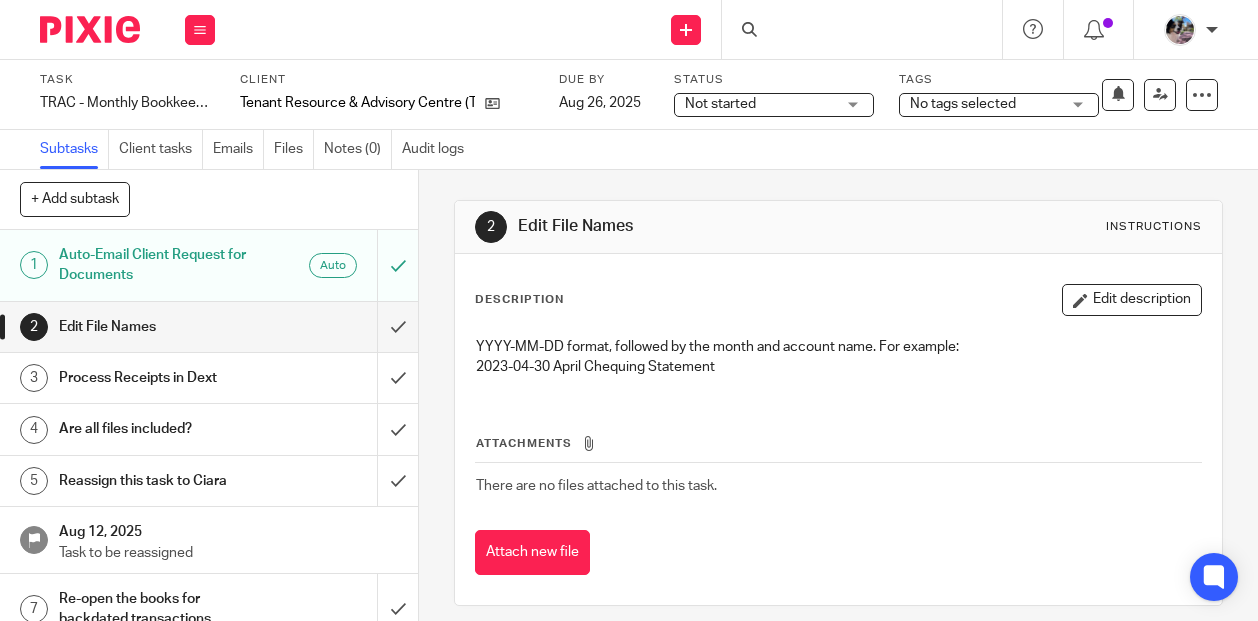 scroll, scrollTop: 0, scrollLeft: 0, axis: both 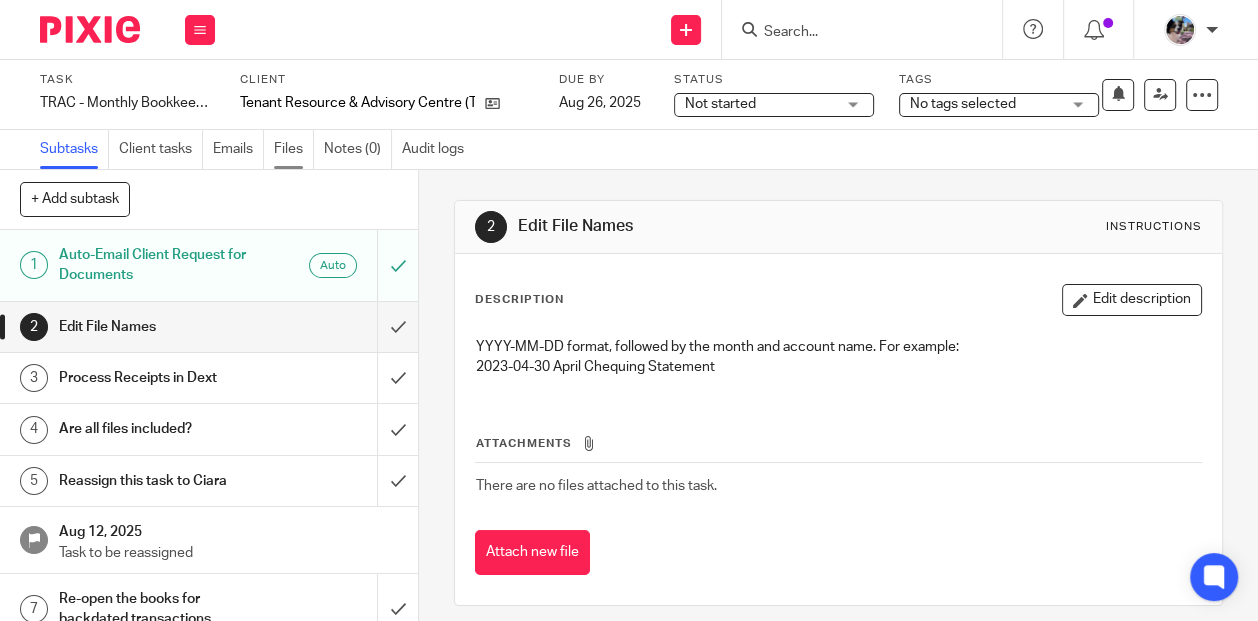 click on "Files" at bounding box center (294, 149) 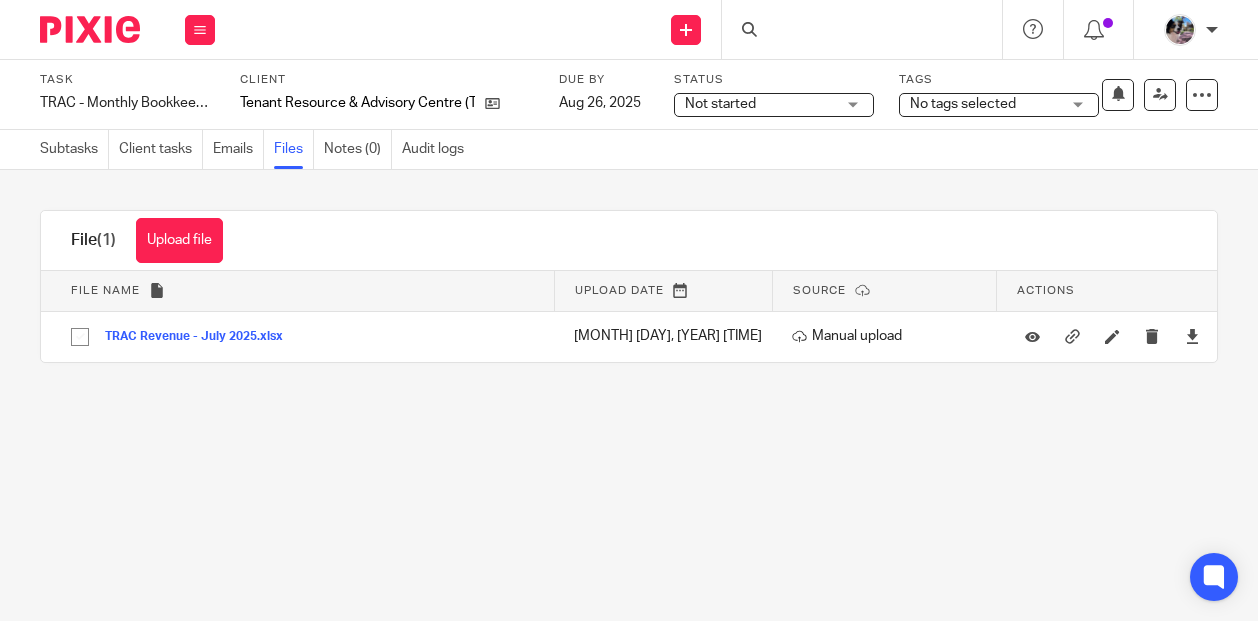 scroll, scrollTop: 0, scrollLeft: 0, axis: both 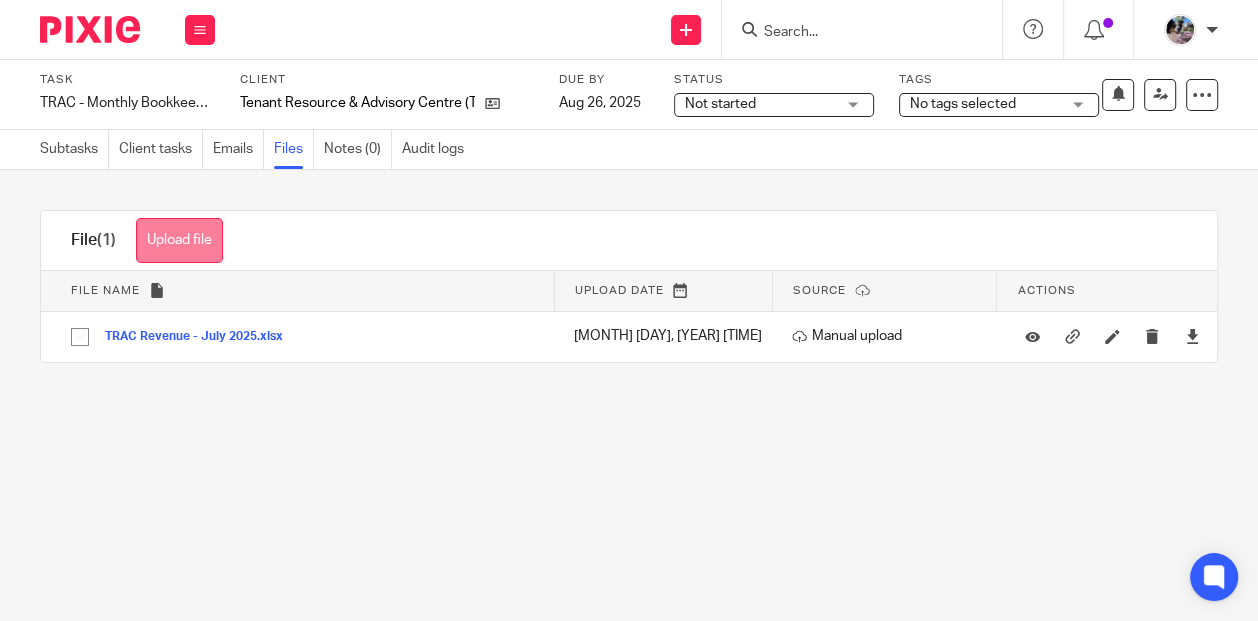 click on "Upload file" at bounding box center (179, 240) 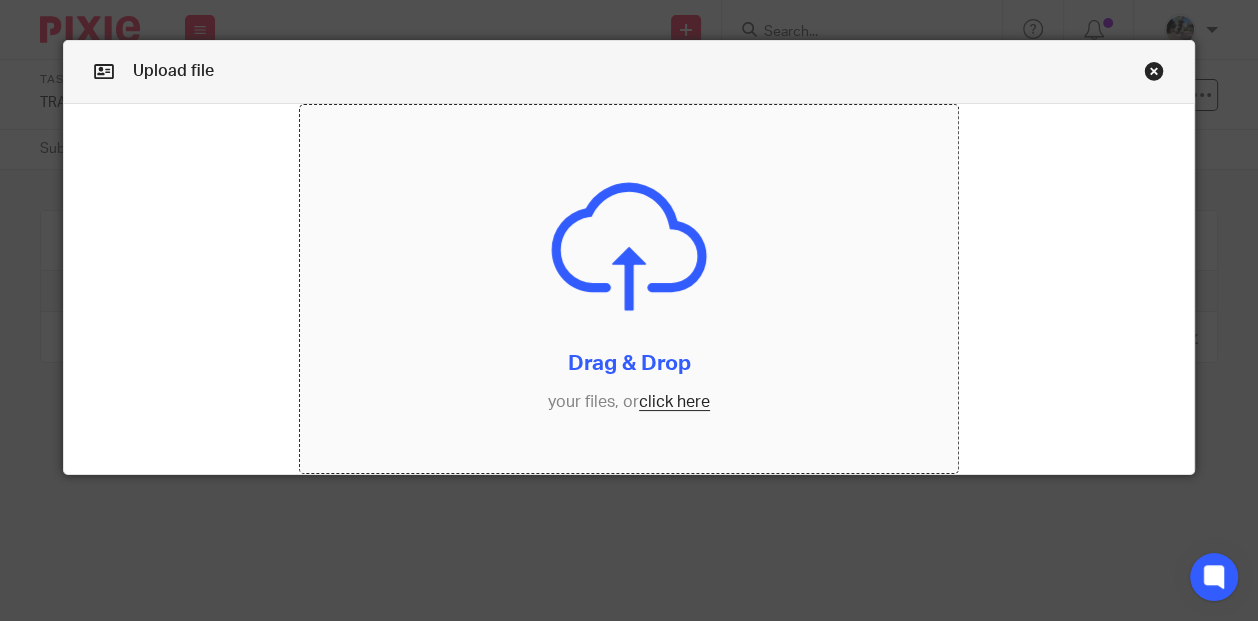click at bounding box center [628, 289] 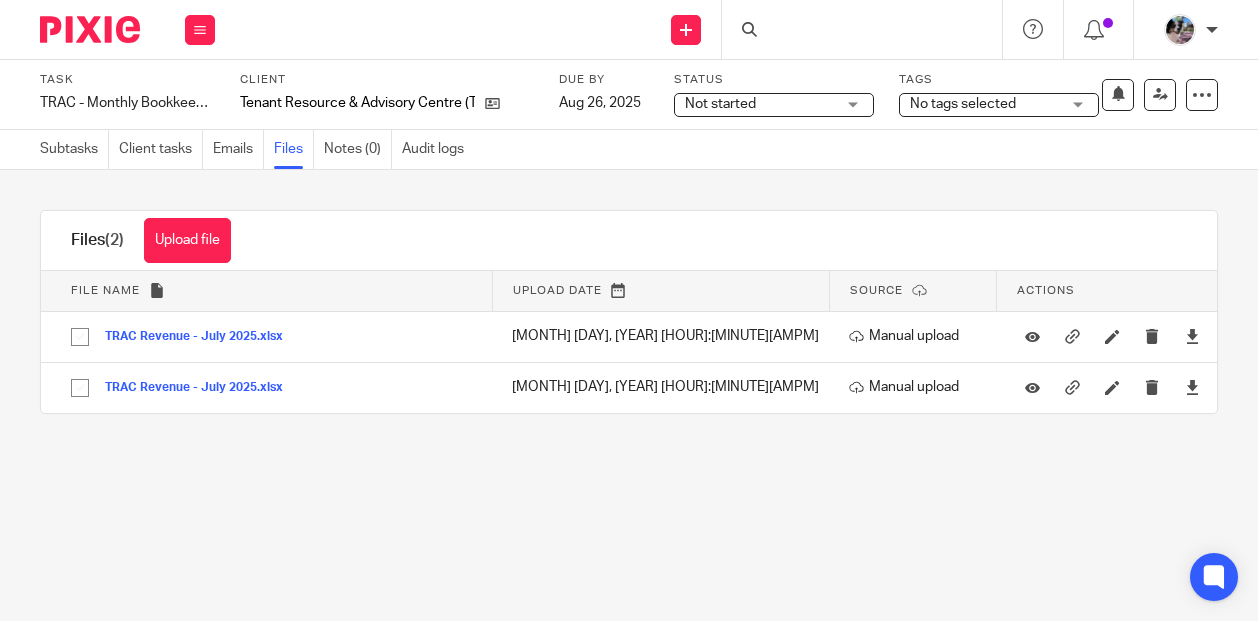 scroll, scrollTop: 0, scrollLeft: 0, axis: both 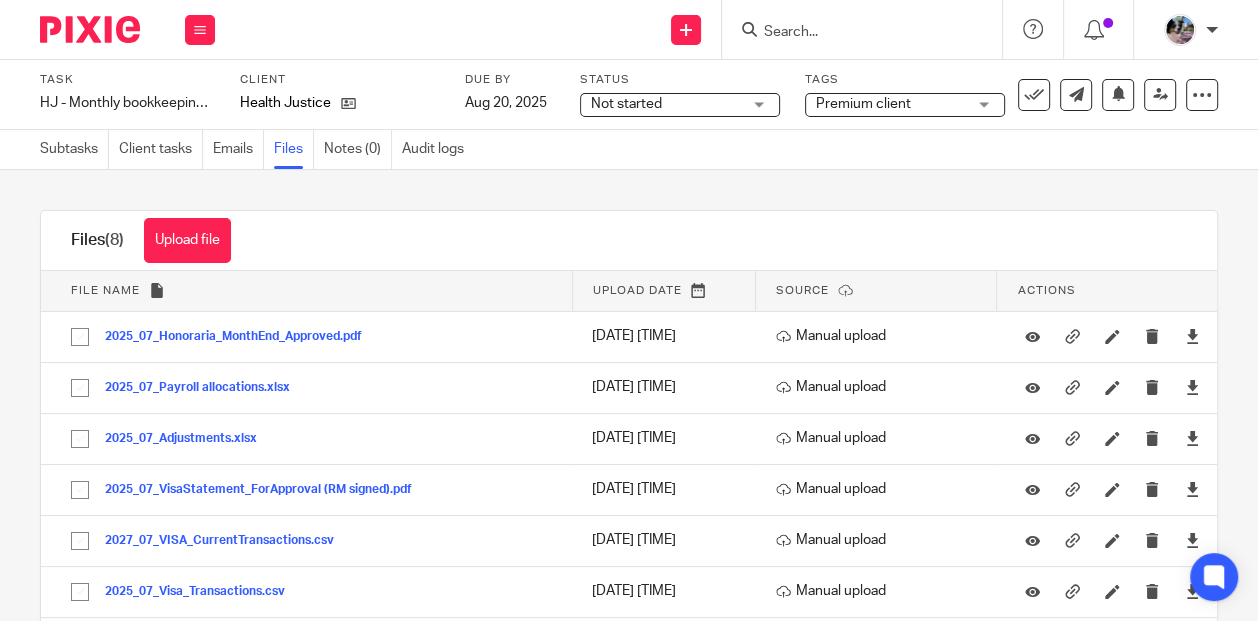 click at bounding box center (868, 29) 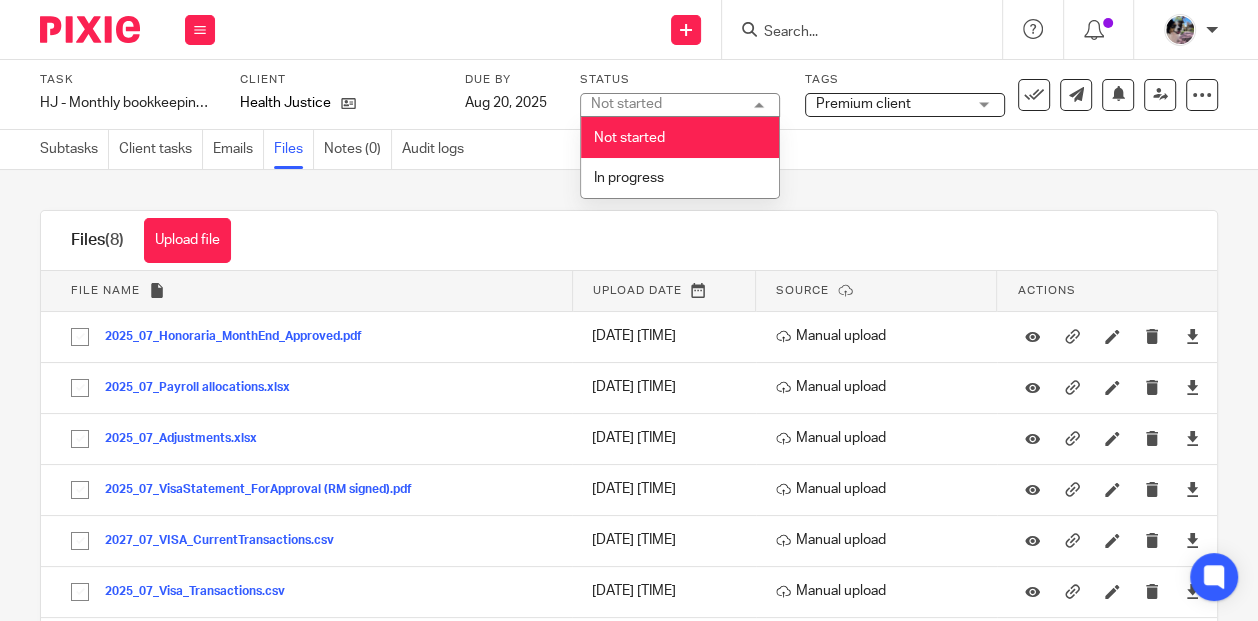 click on "Premium client" at bounding box center (863, 104) 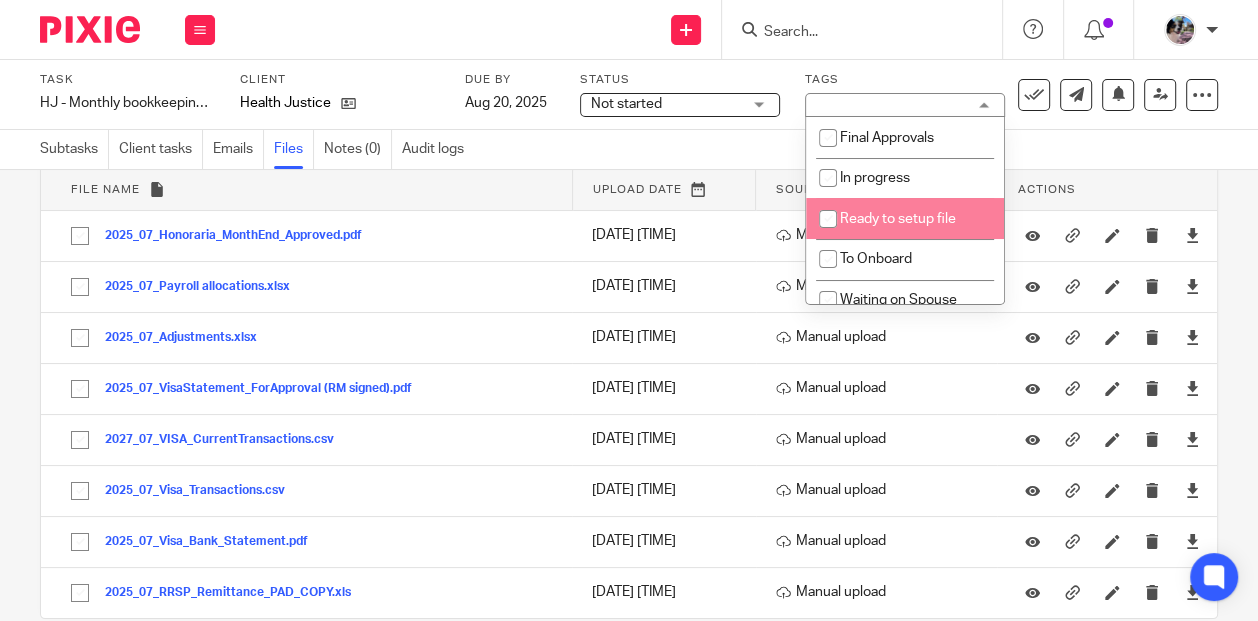 scroll, scrollTop: 105, scrollLeft: 0, axis: vertical 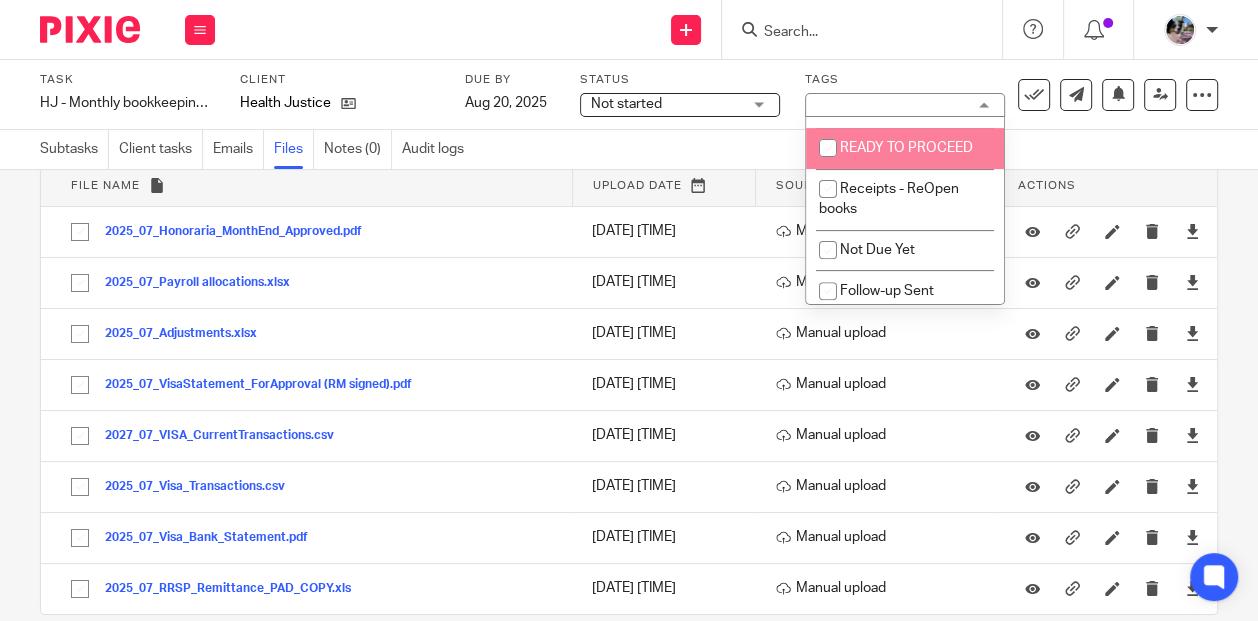 click at bounding box center (828, 148) 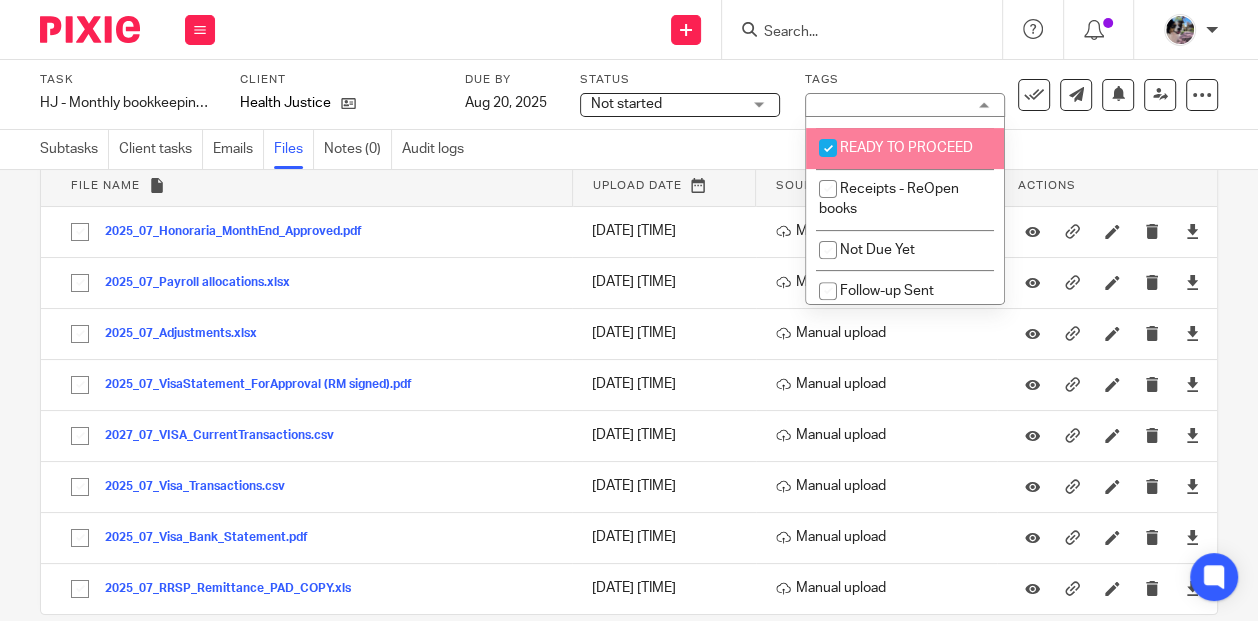 checkbox on "true" 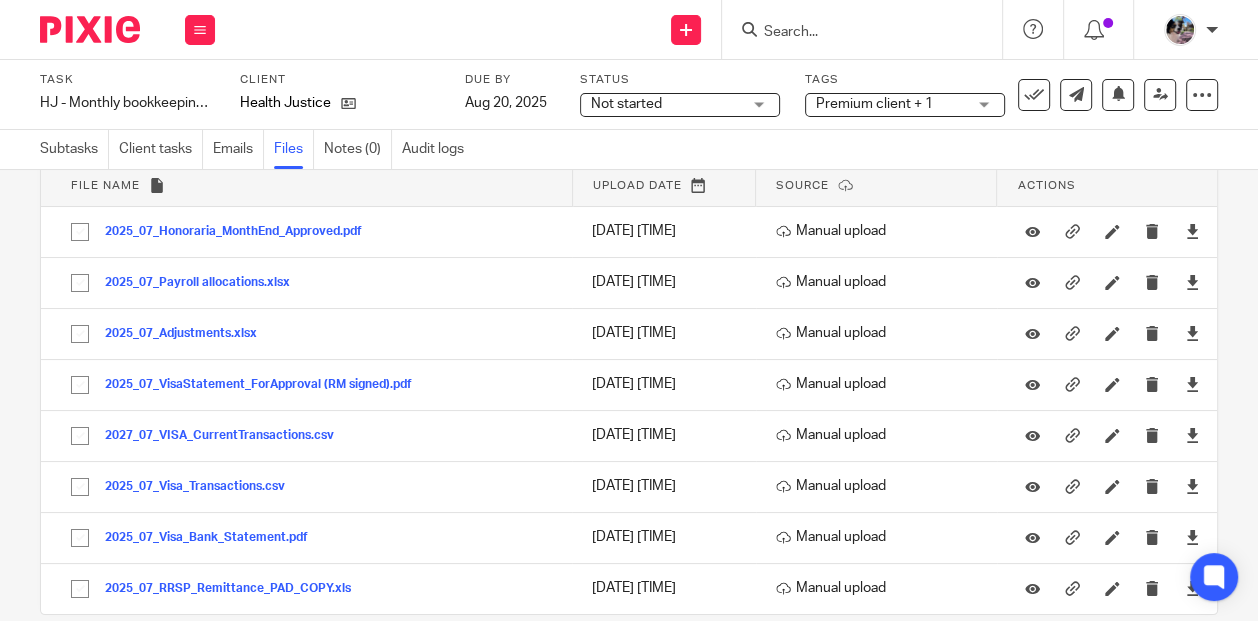 click at bounding box center (852, 33) 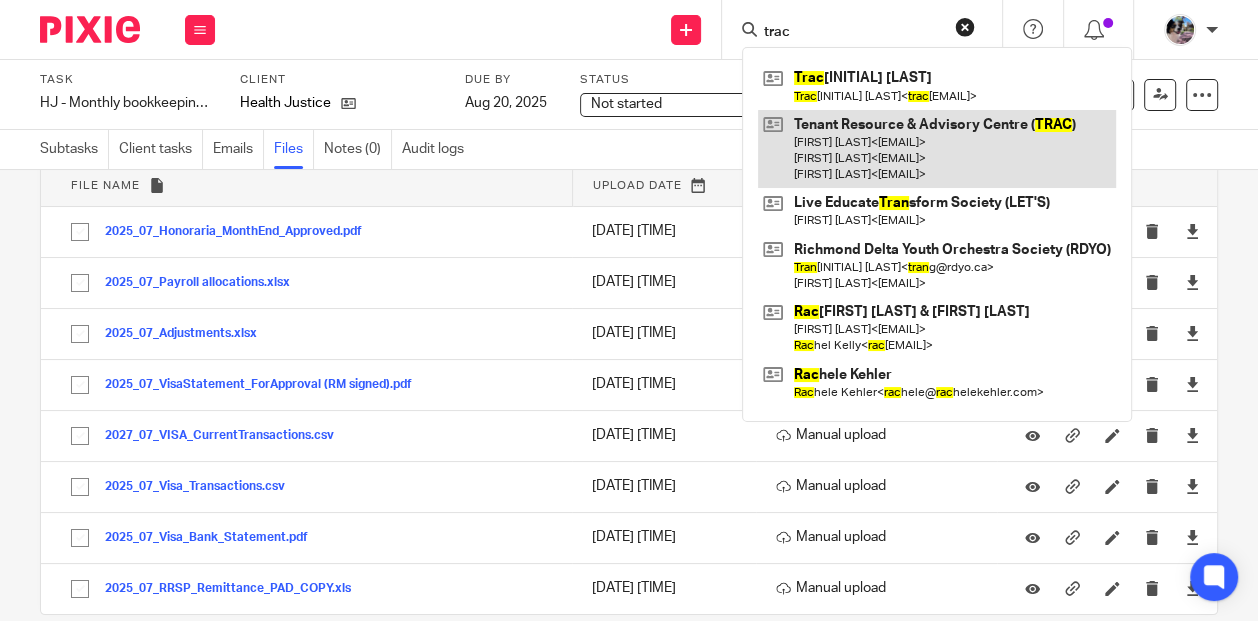 type on "trac" 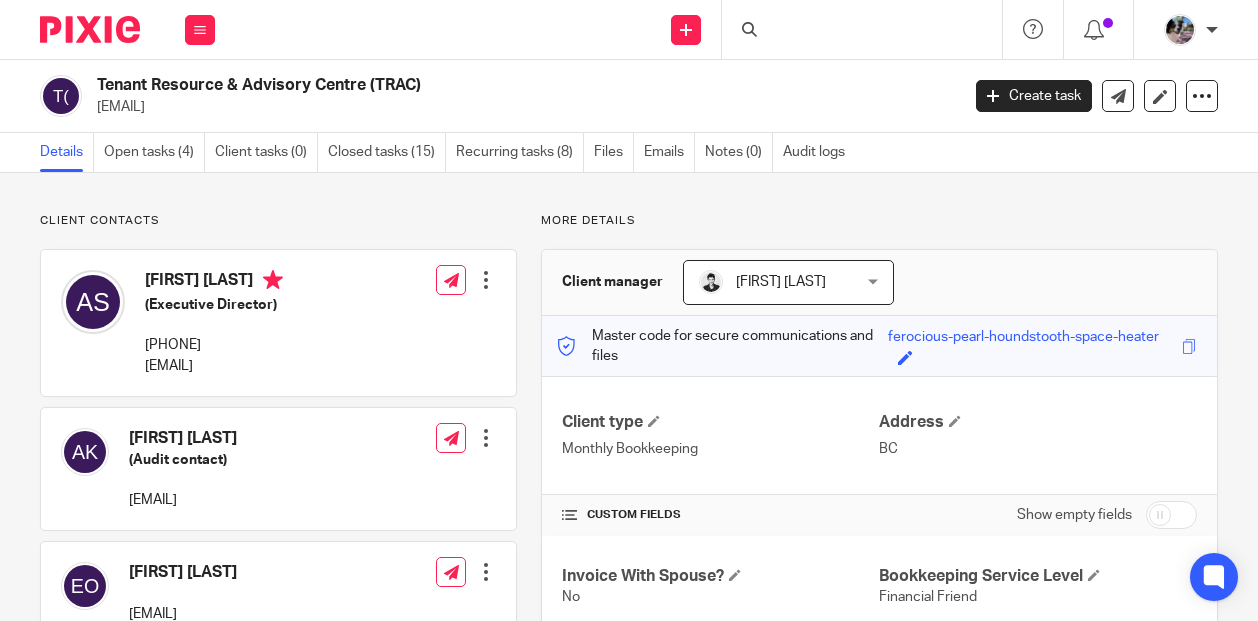scroll, scrollTop: 0, scrollLeft: 0, axis: both 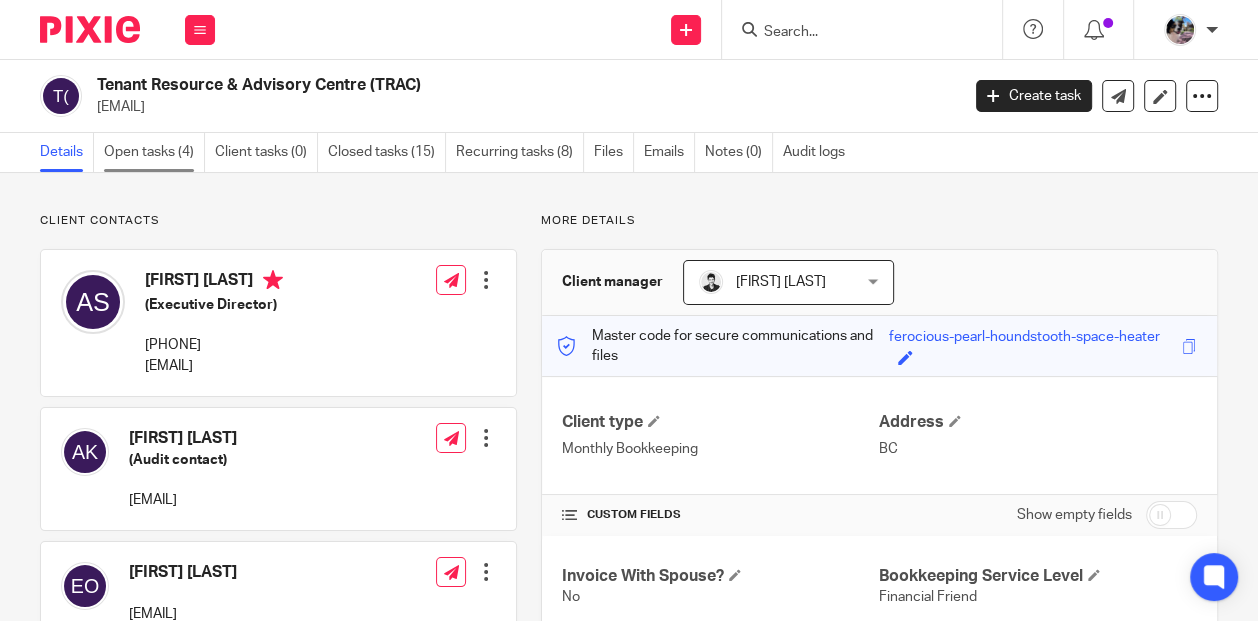 click on "Open tasks (4)" at bounding box center (154, 152) 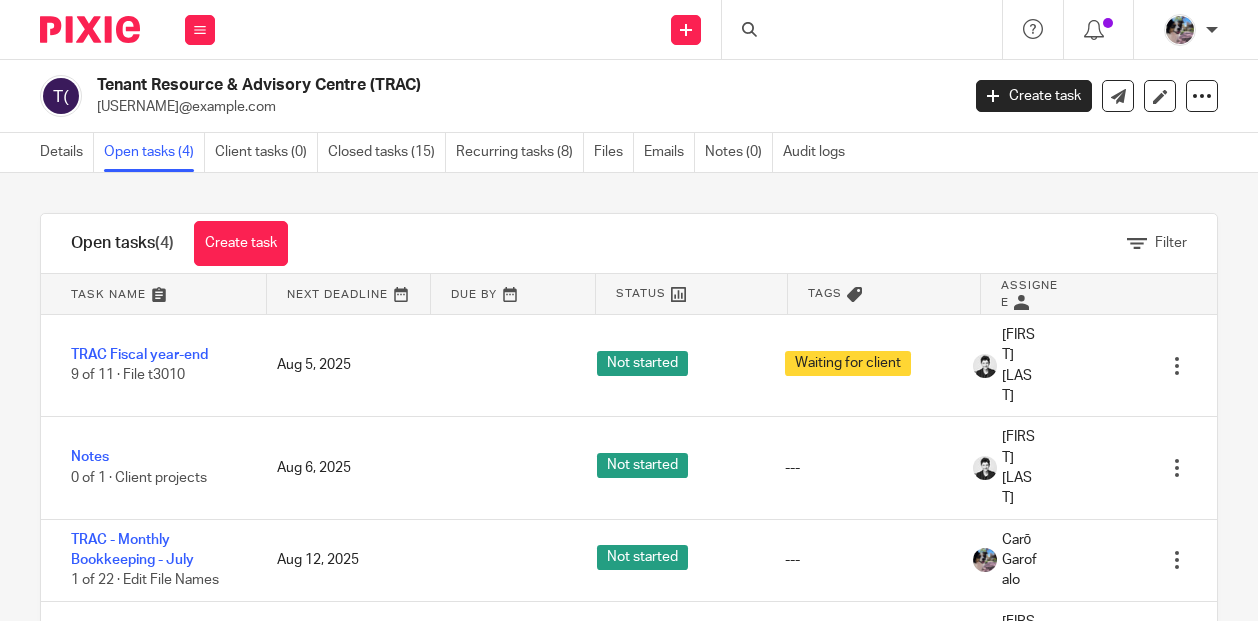 scroll, scrollTop: 0, scrollLeft: 0, axis: both 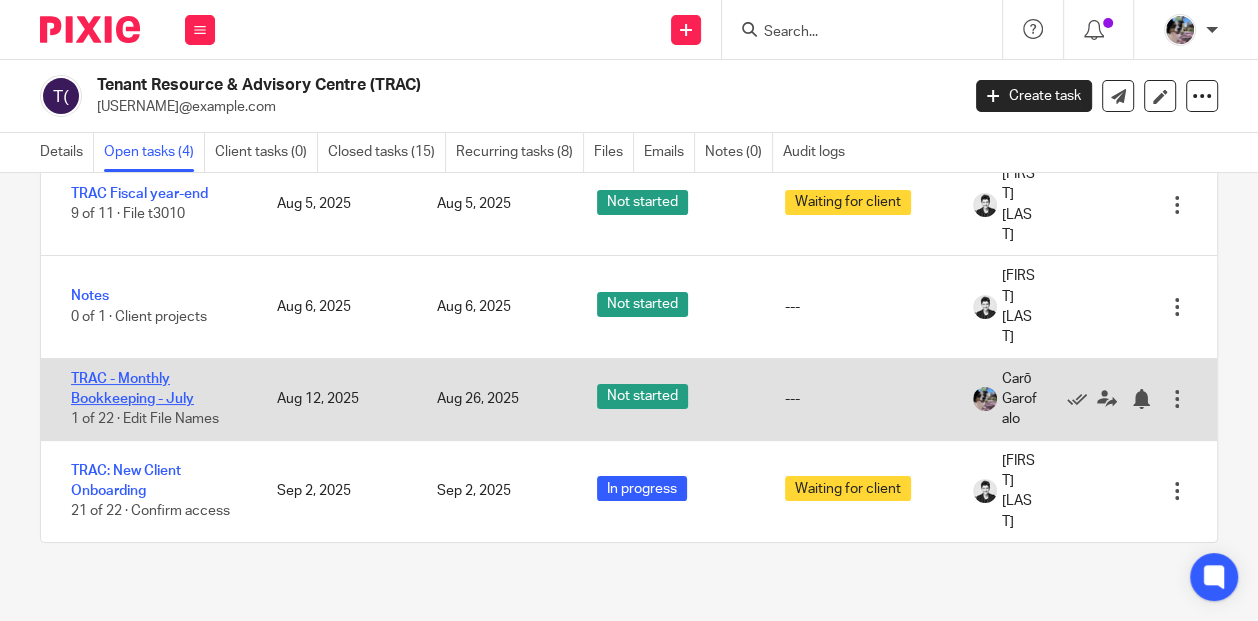 click on "TRAC - Monthly Bookkeeping - July" at bounding box center (132, 389) 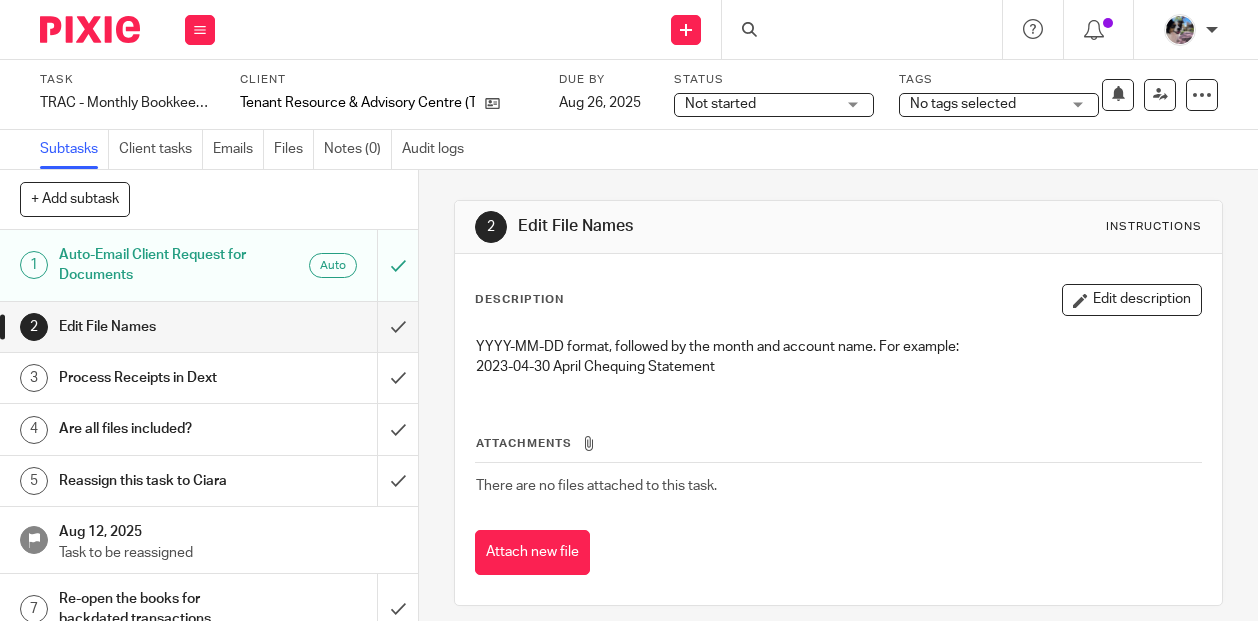 scroll, scrollTop: 0, scrollLeft: 0, axis: both 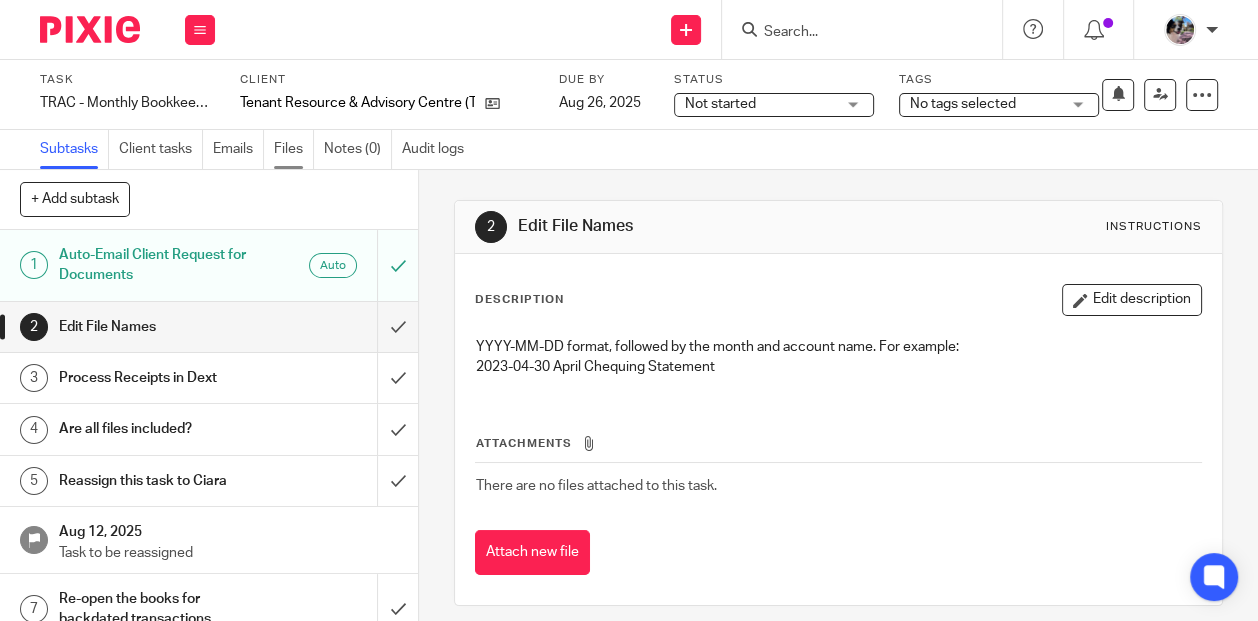 click on "Files" at bounding box center (294, 149) 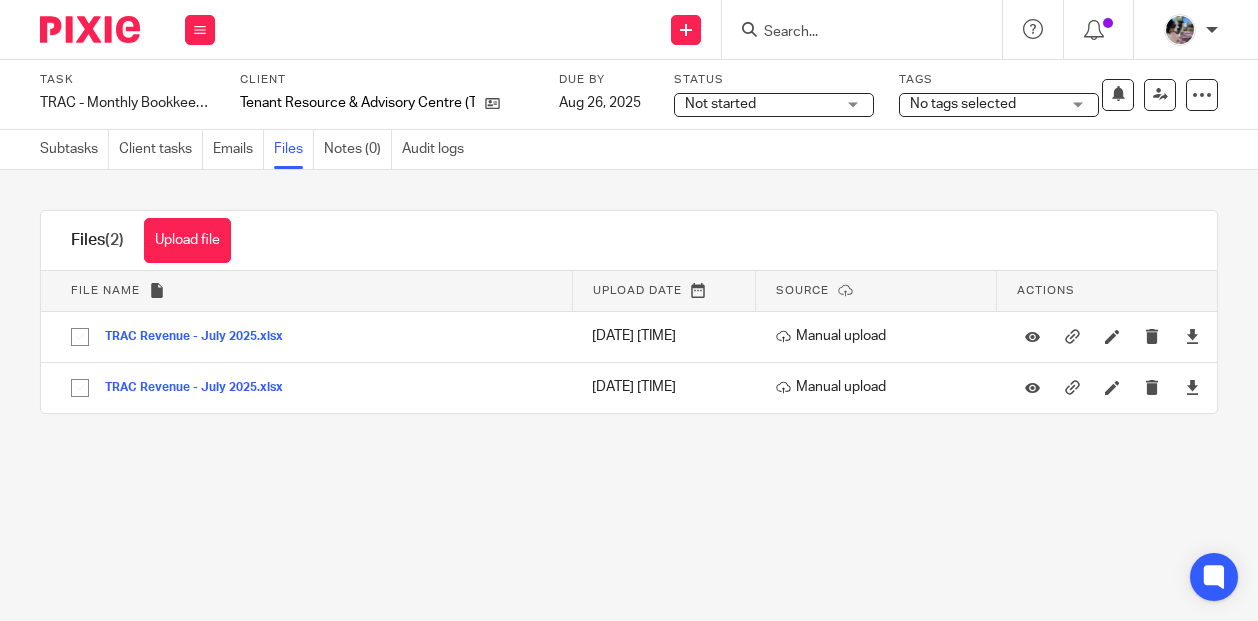 scroll, scrollTop: 0, scrollLeft: 0, axis: both 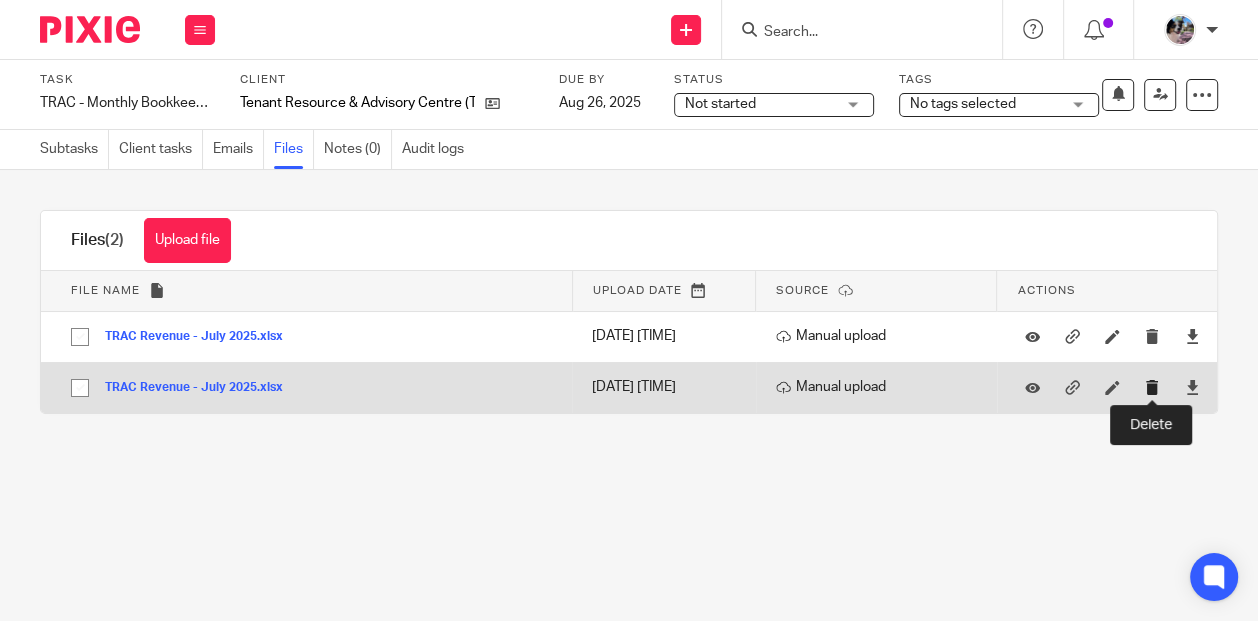 click at bounding box center (1152, 387) 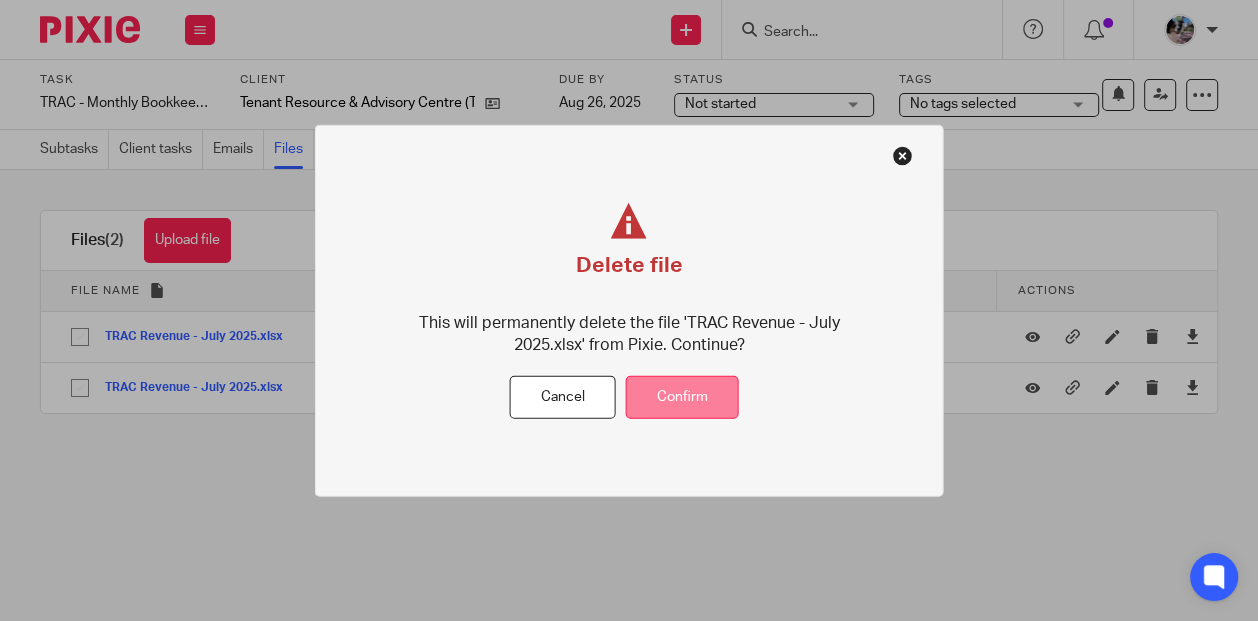 click on "Confirm" at bounding box center [682, 397] 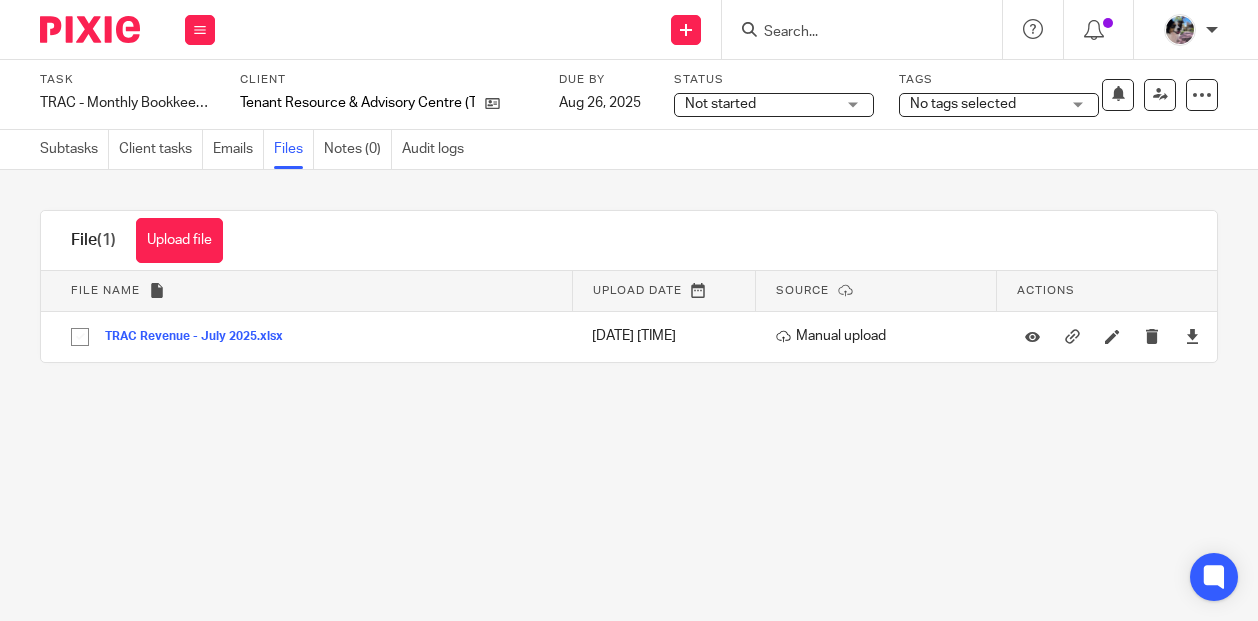scroll, scrollTop: 0, scrollLeft: 0, axis: both 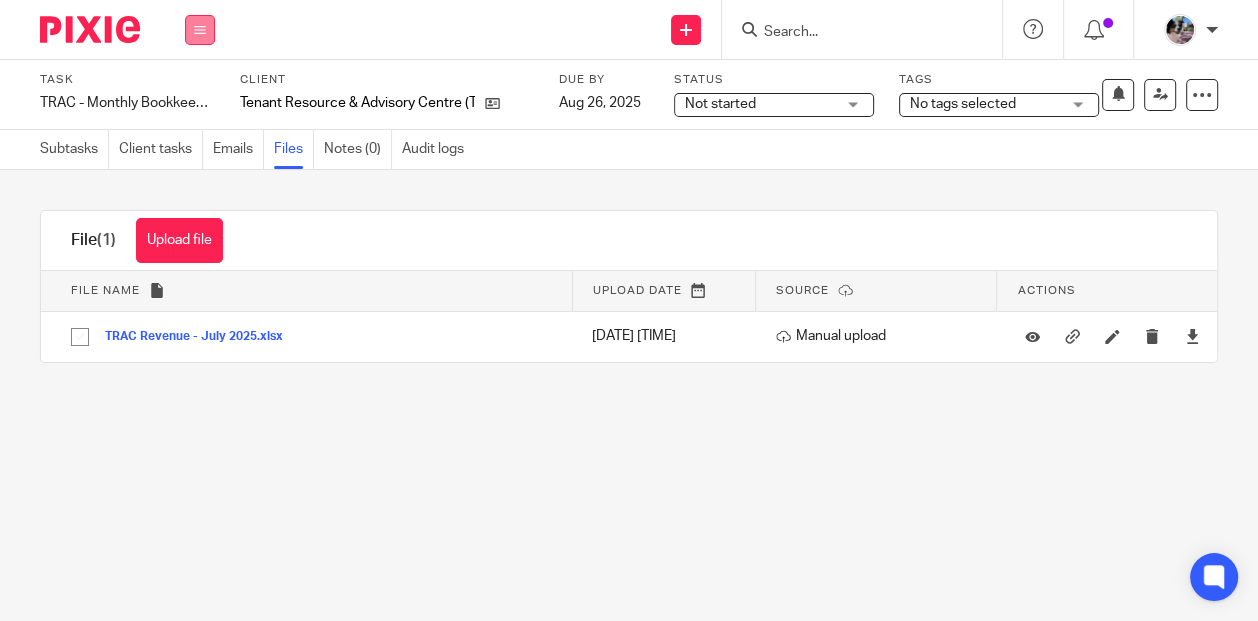 click at bounding box center [200, 30] 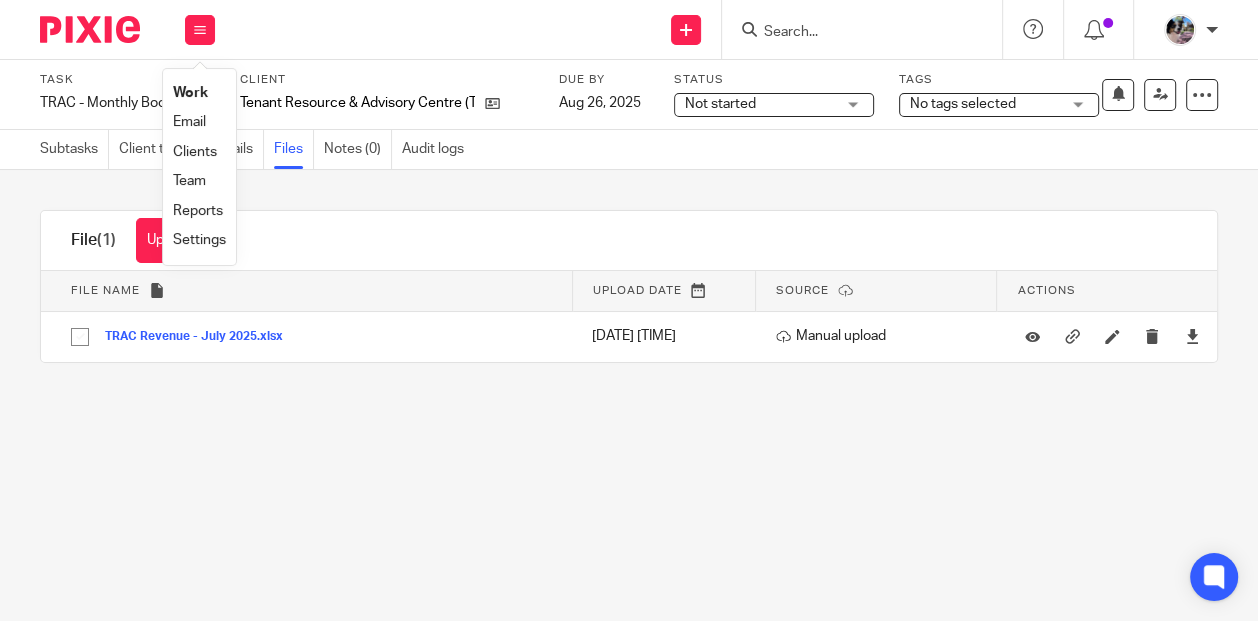 click on "Settings" at bounding box center (199, 240) 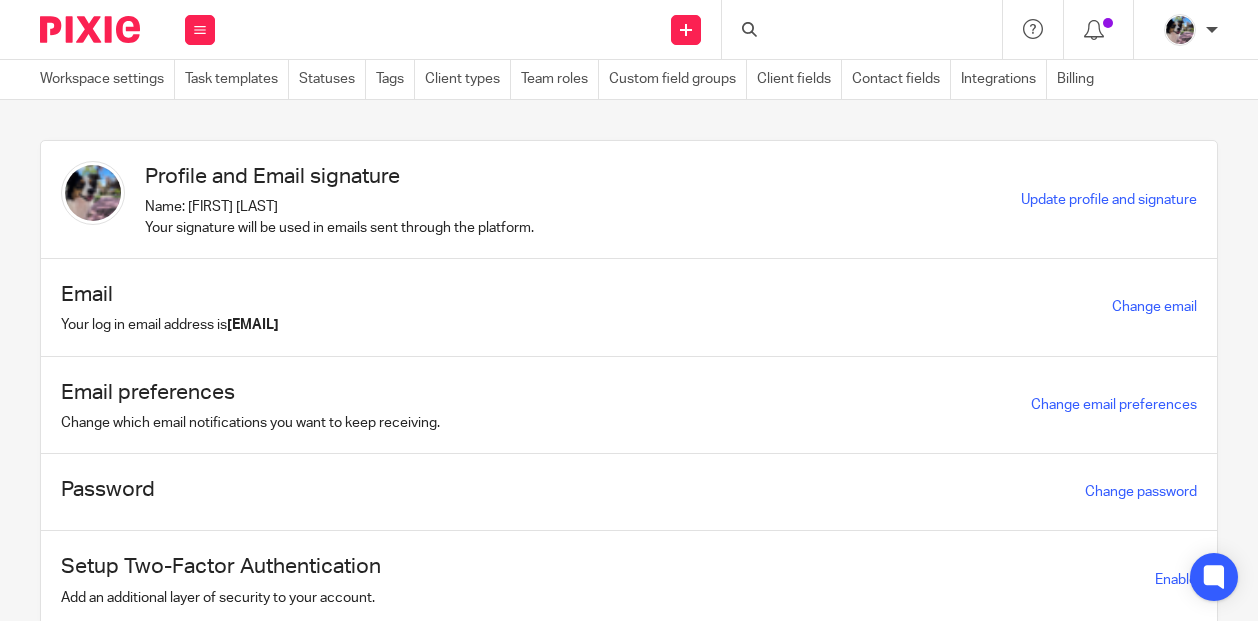 scroll, scrollTop: 0, scrollLeft: 0, axis: both 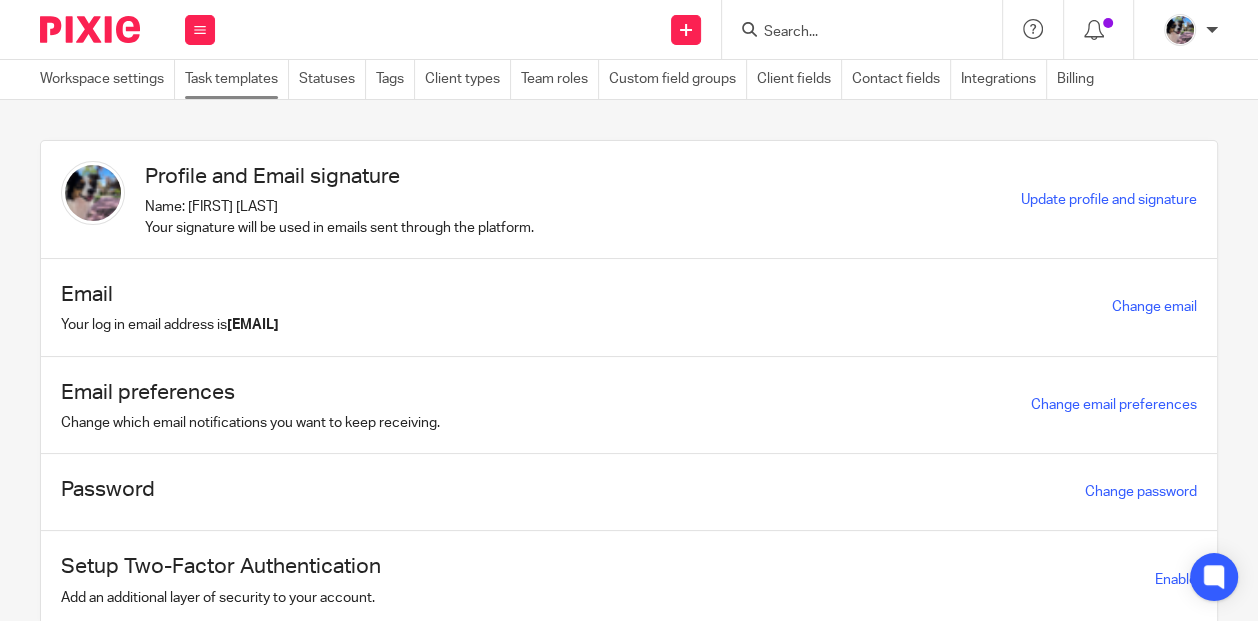 click on "Task templates" at bounding box center [237, 79] 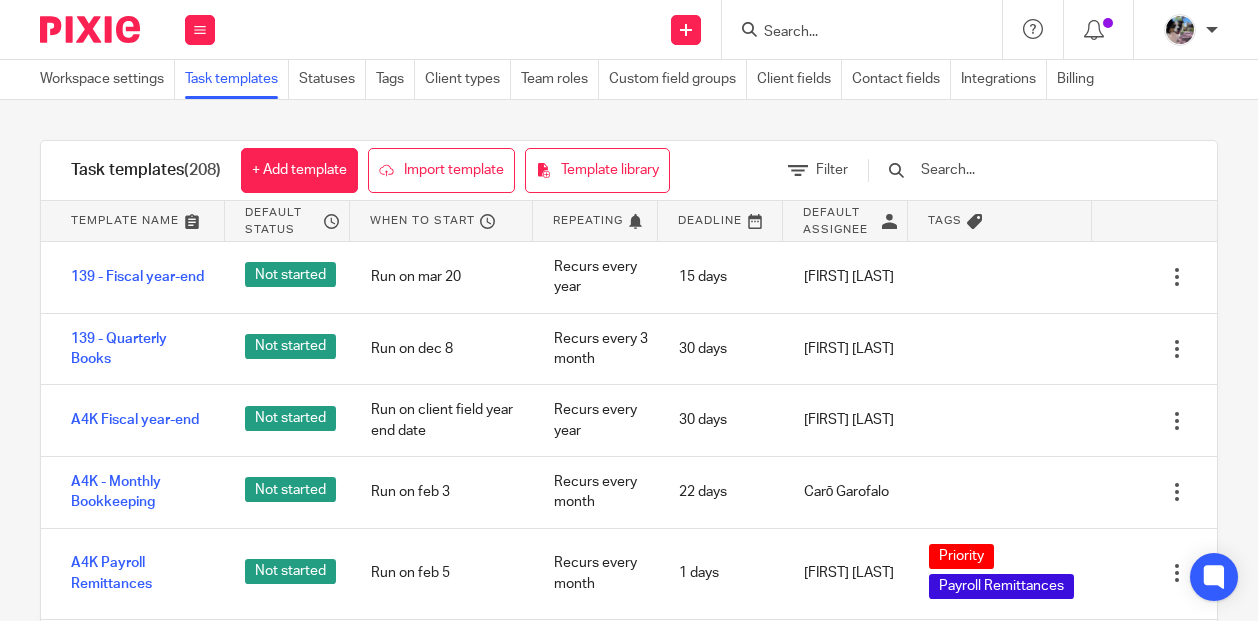 scroll, scrollTop: 0, scrollLeft: 0, axis: both 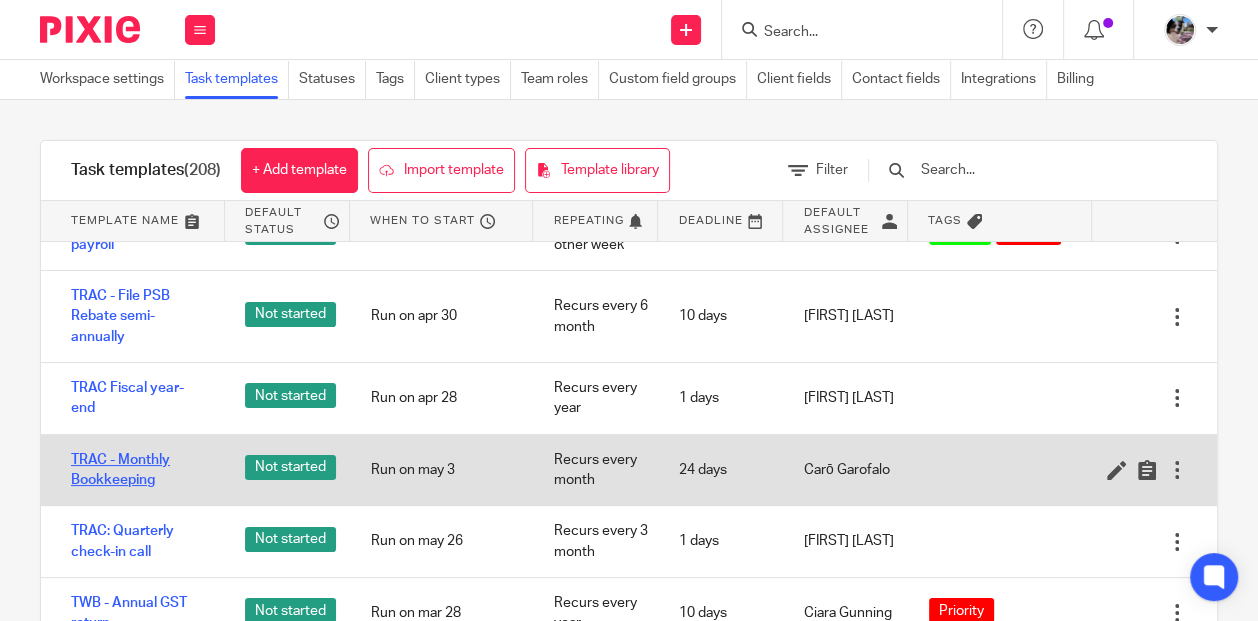 click on "TRAC - Monthly Bookkeeping" at bounding box center (138, 470) 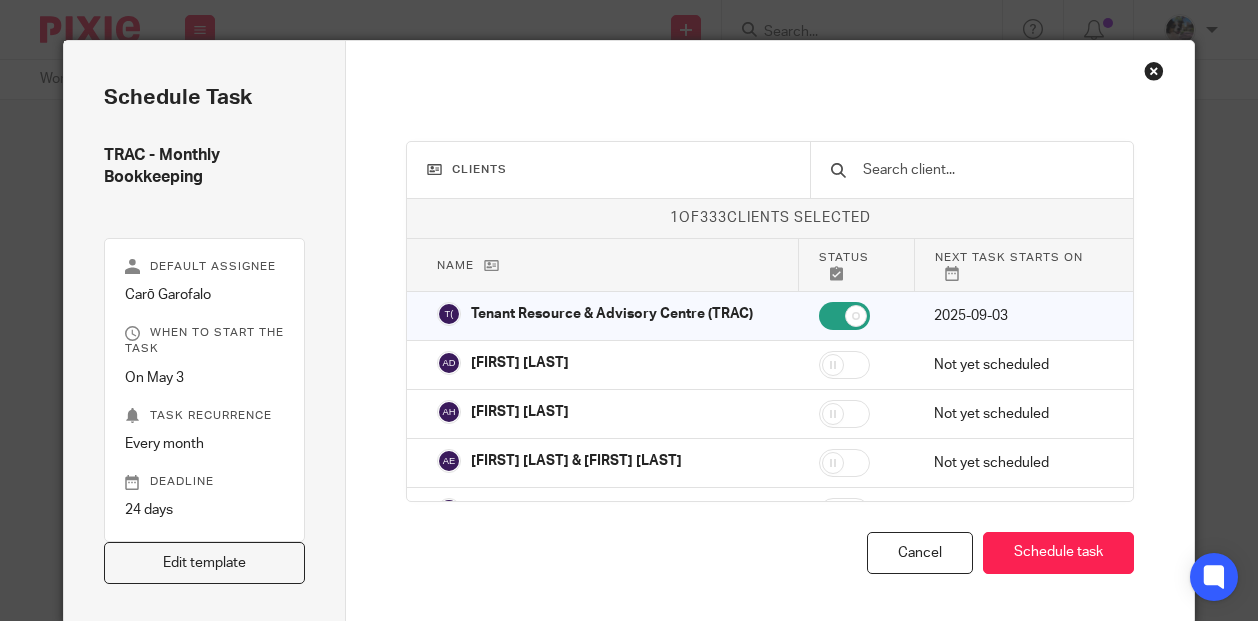 scroll, scrollTop: 0, scrollLeft: 0, axis: both 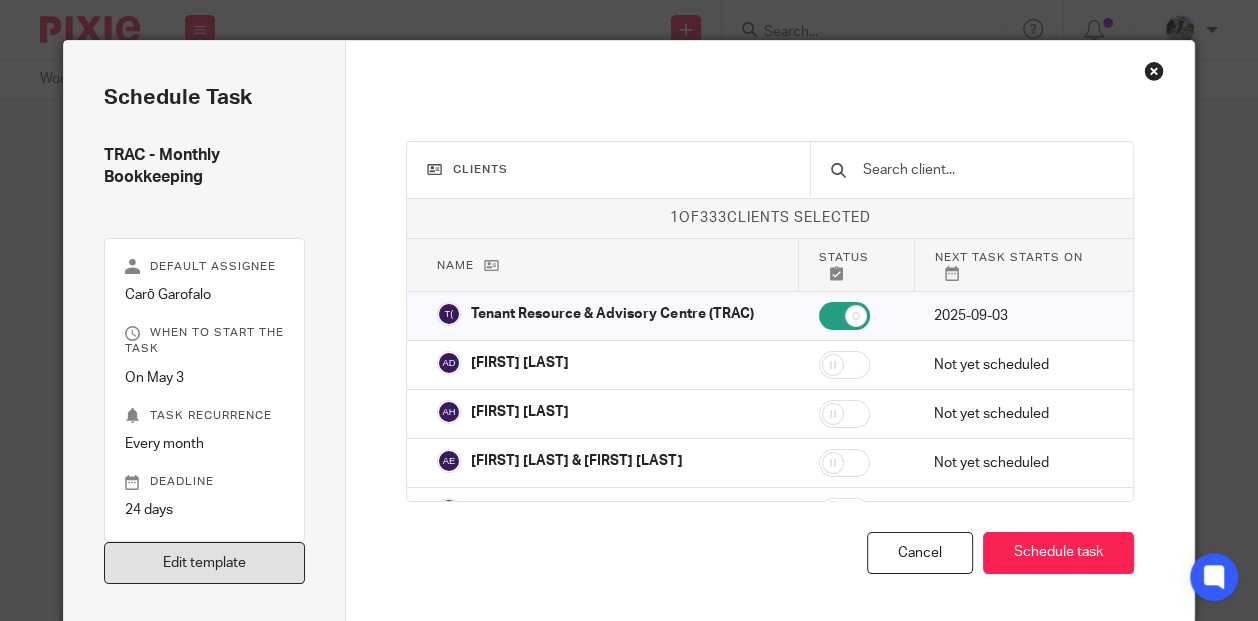 click on "Edit template" at bounding box center (205, 563) 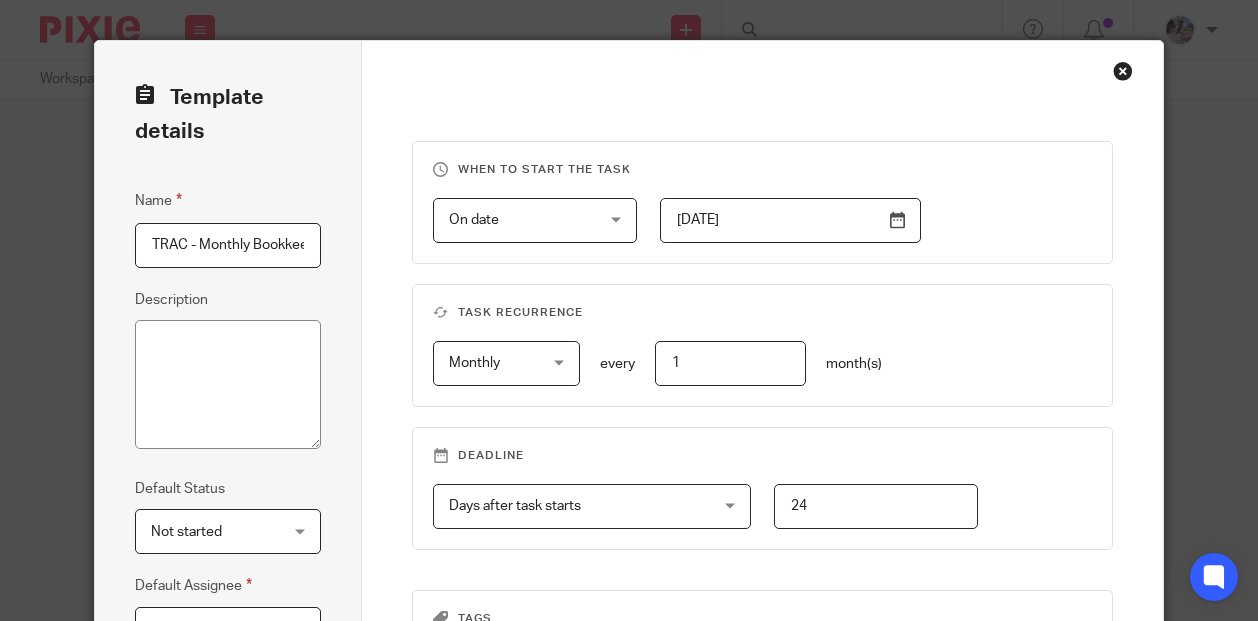scroll, scrollTop: 0, scrollLeft: 0, axis: both 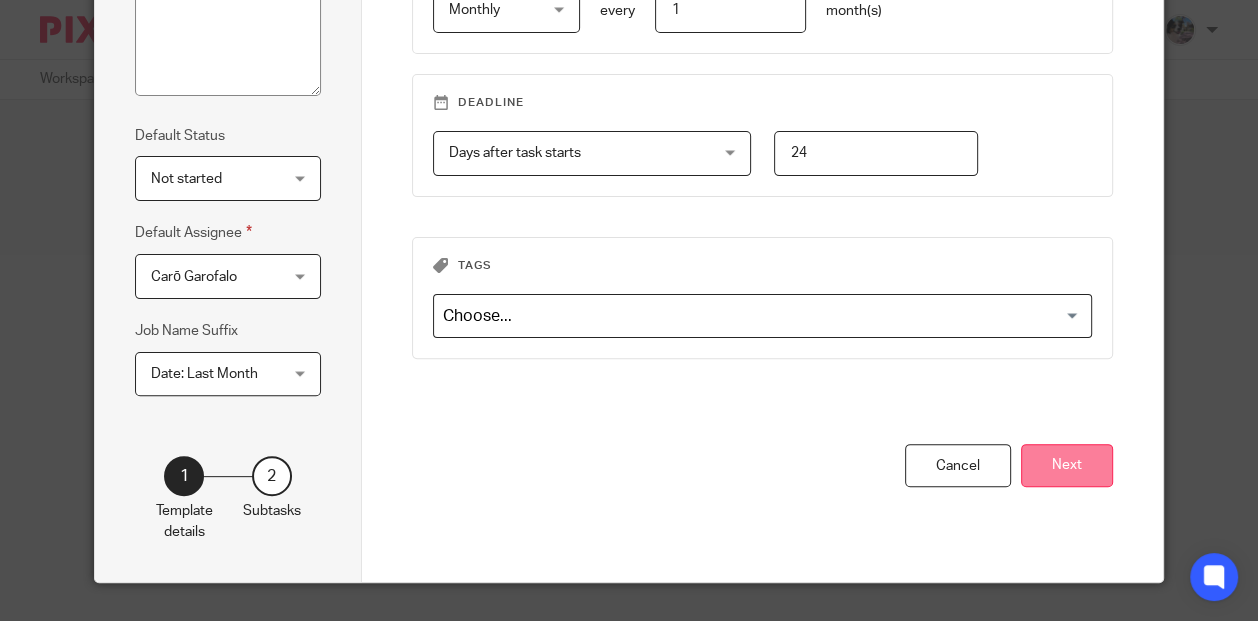 click on "Next" at bounding box center (1067, 465) 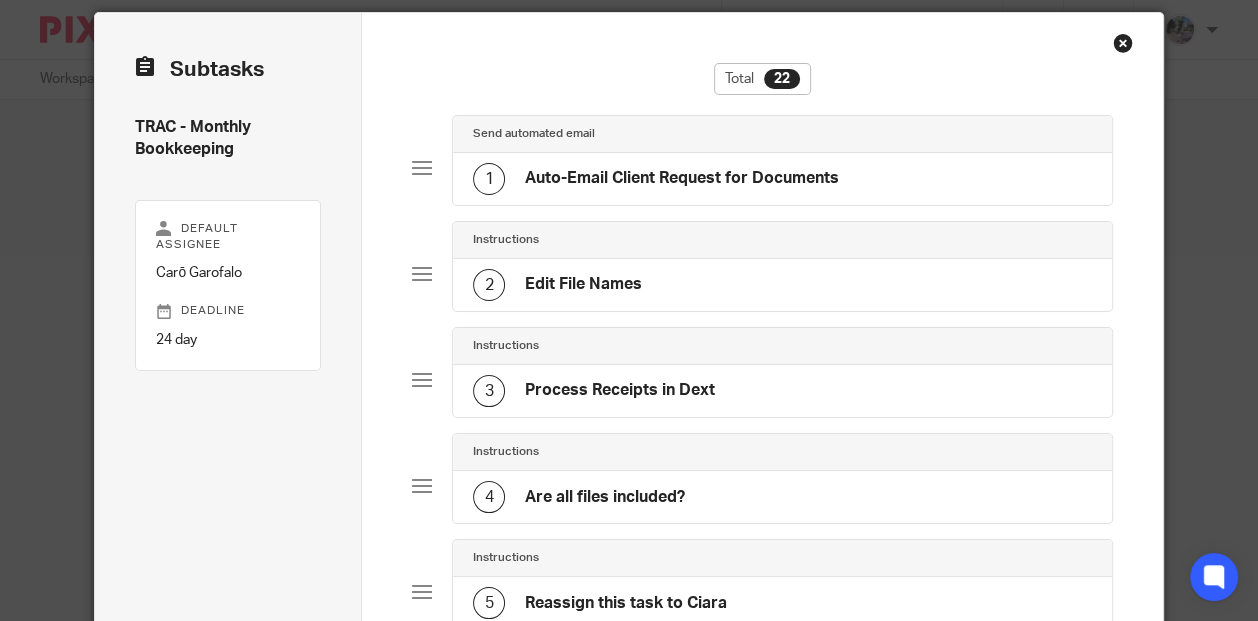 scroll, scrollTop: 0, scrollLeft: 0, axis: both 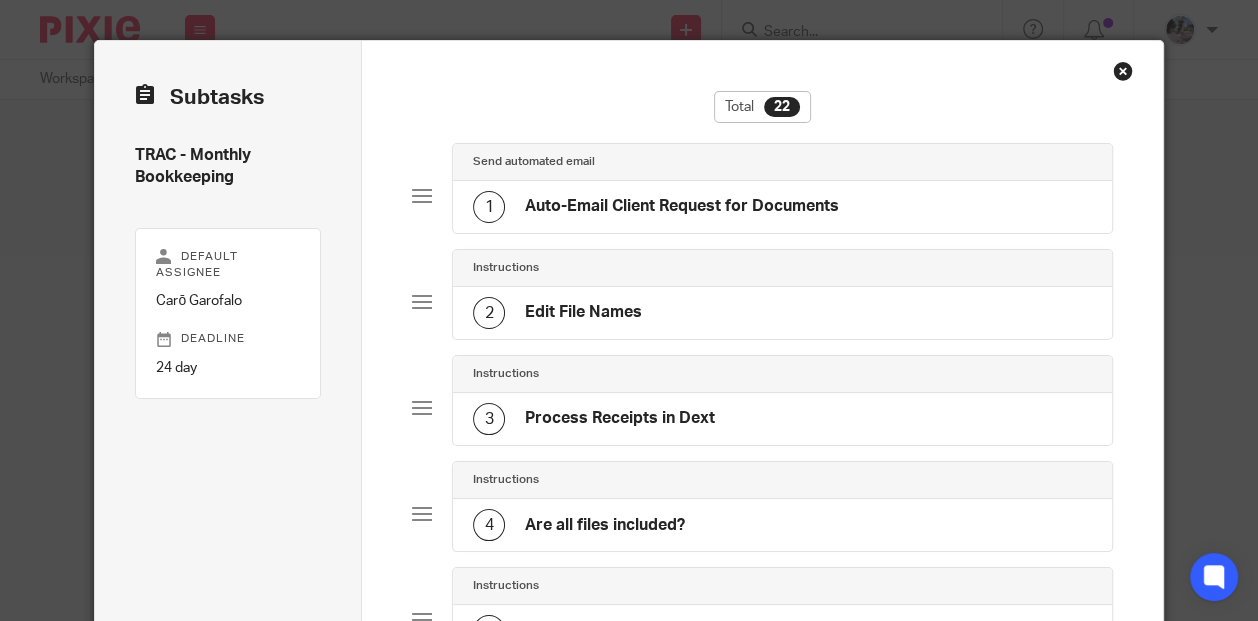 click on "Auto-Email Client Request for Documents" 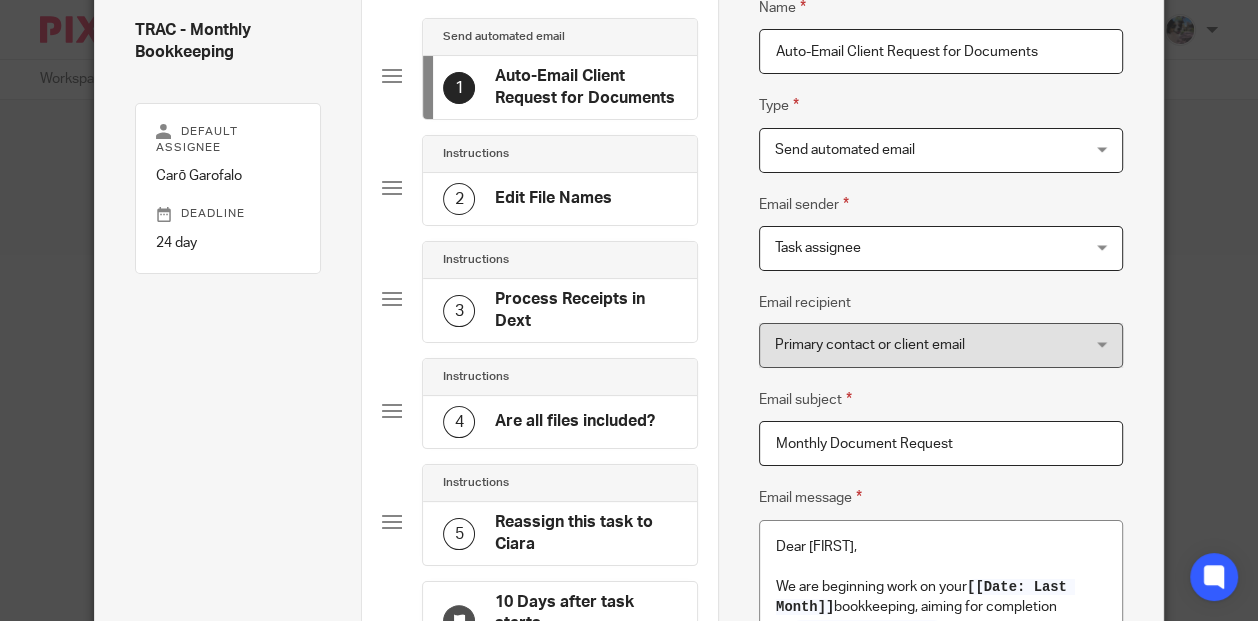 scroll, scrollTop: 127, scrollLeft: 0, axis: vertical 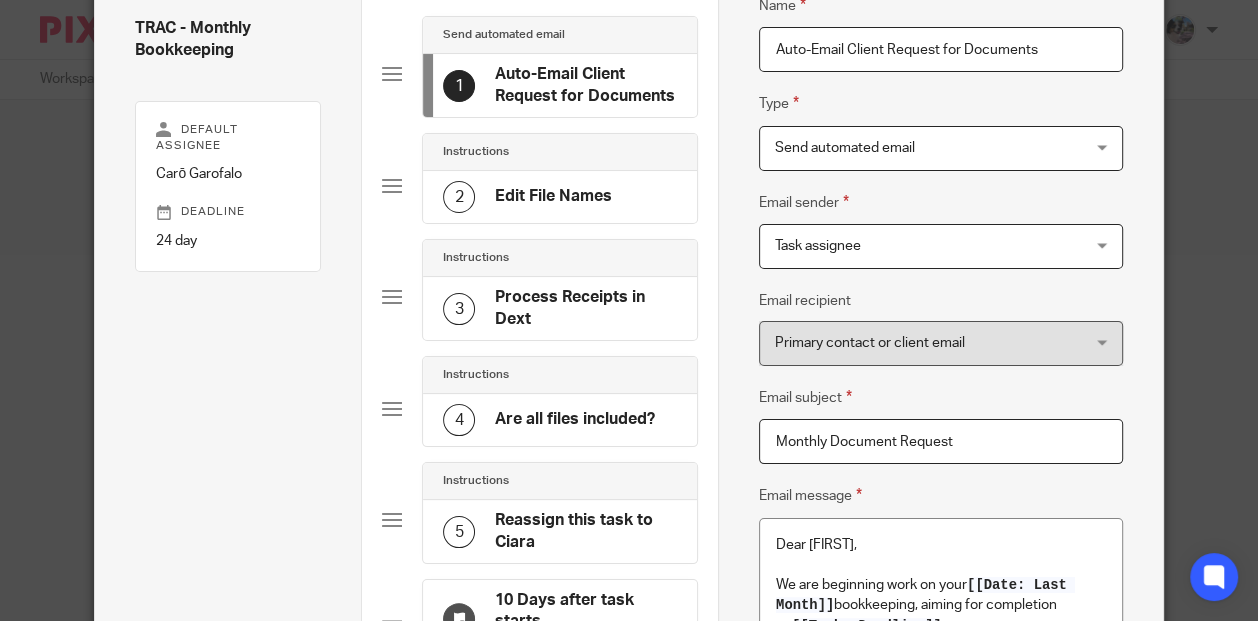 click on "Primary contact or client email" at bounding box center [870, 343] 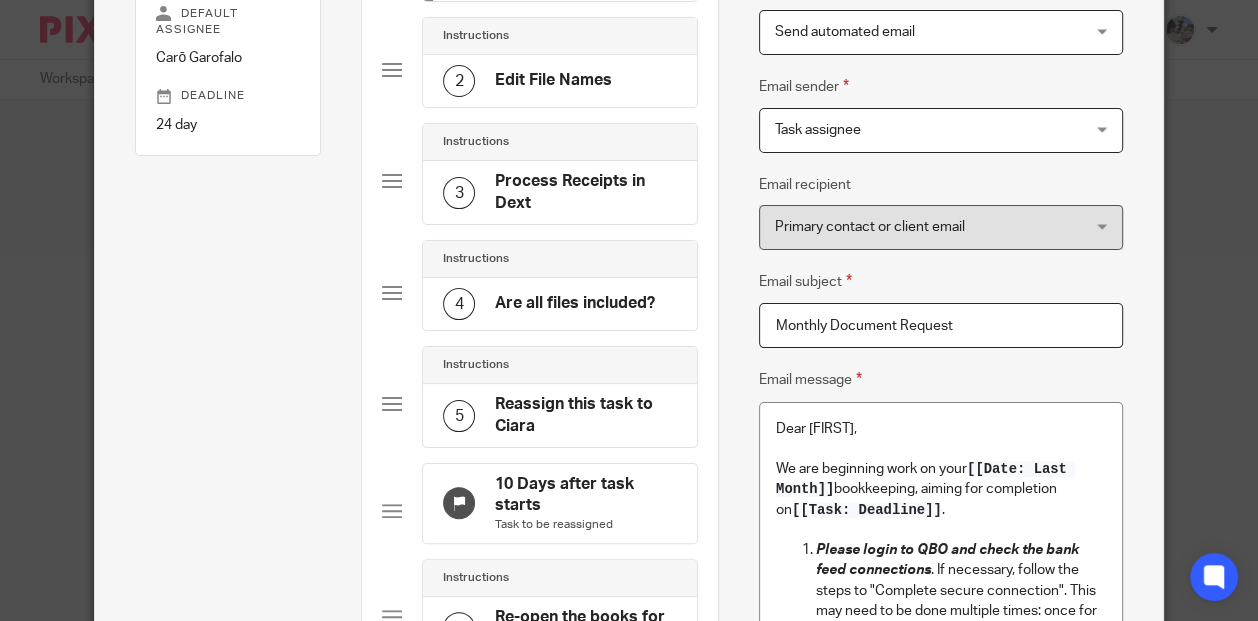 scroll, scrollTop: 247, scrollLeft: 0, axis: vertical 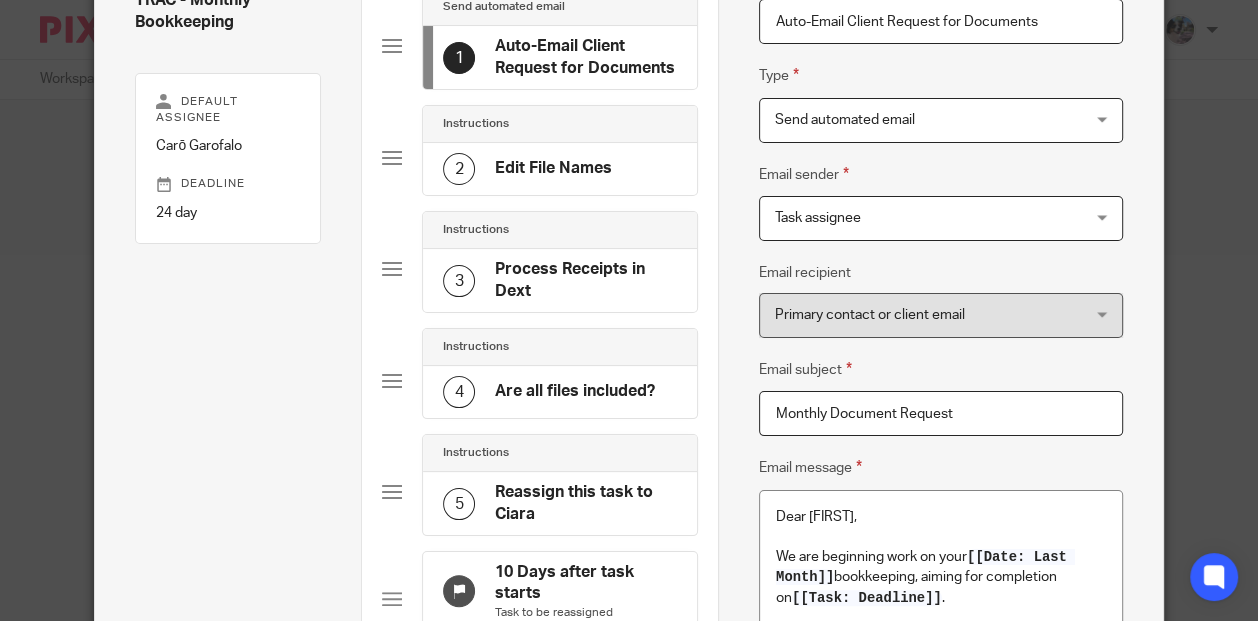 click on "Primary contact or client email" at bounding box center (870, 315) 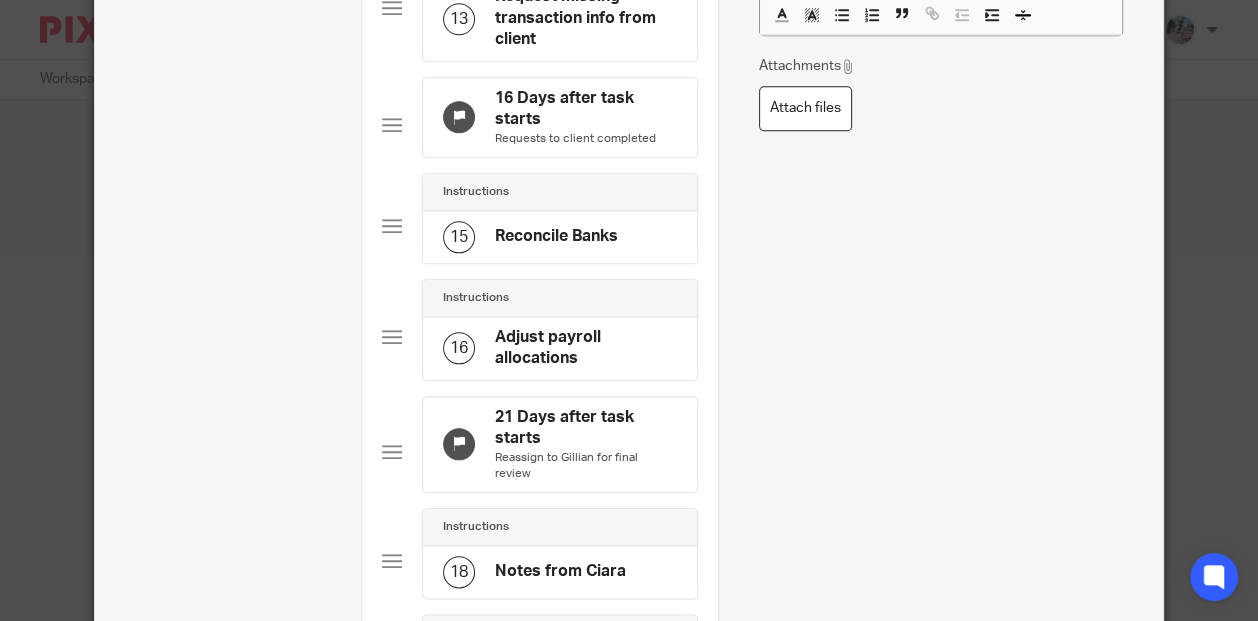 scroll, scrollTop: 1550, scrollLeft: 0, axis: vertical 